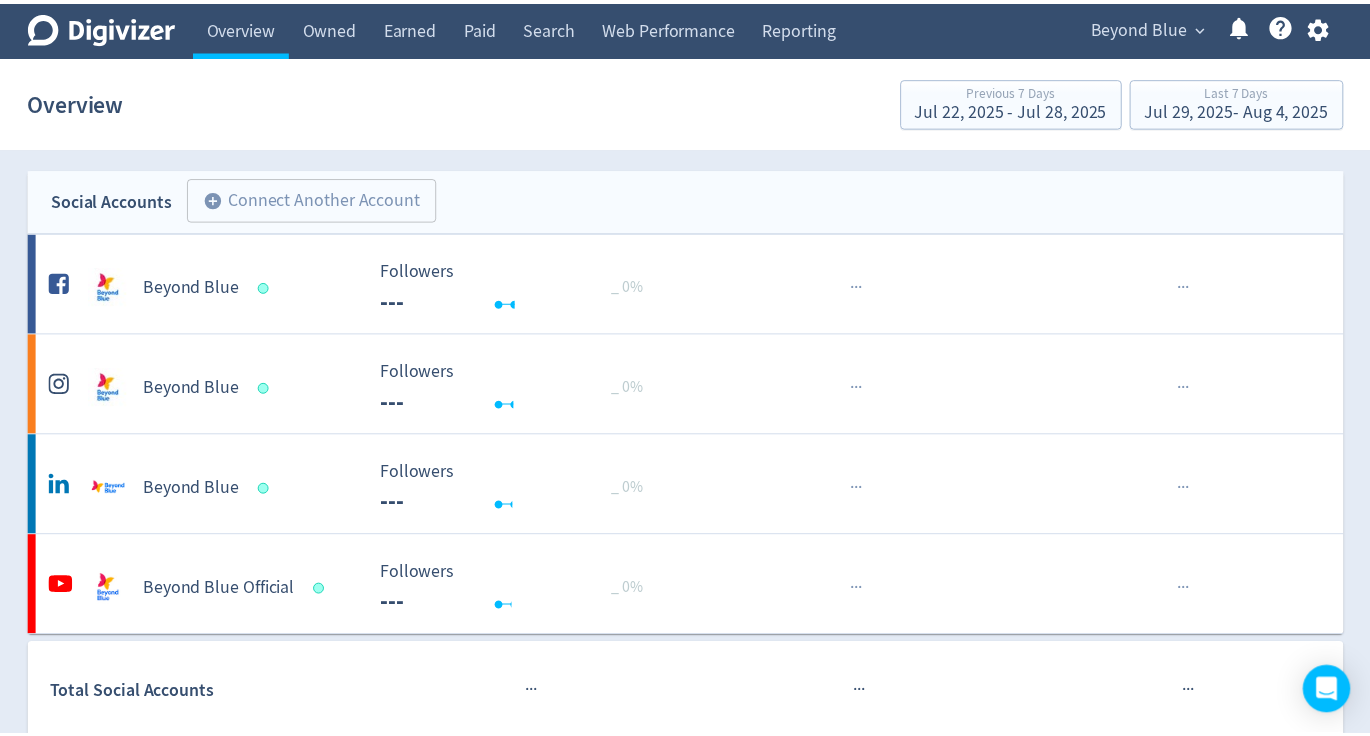 scroll, scrollTop: 0, scrollLeft: 0, axis: both 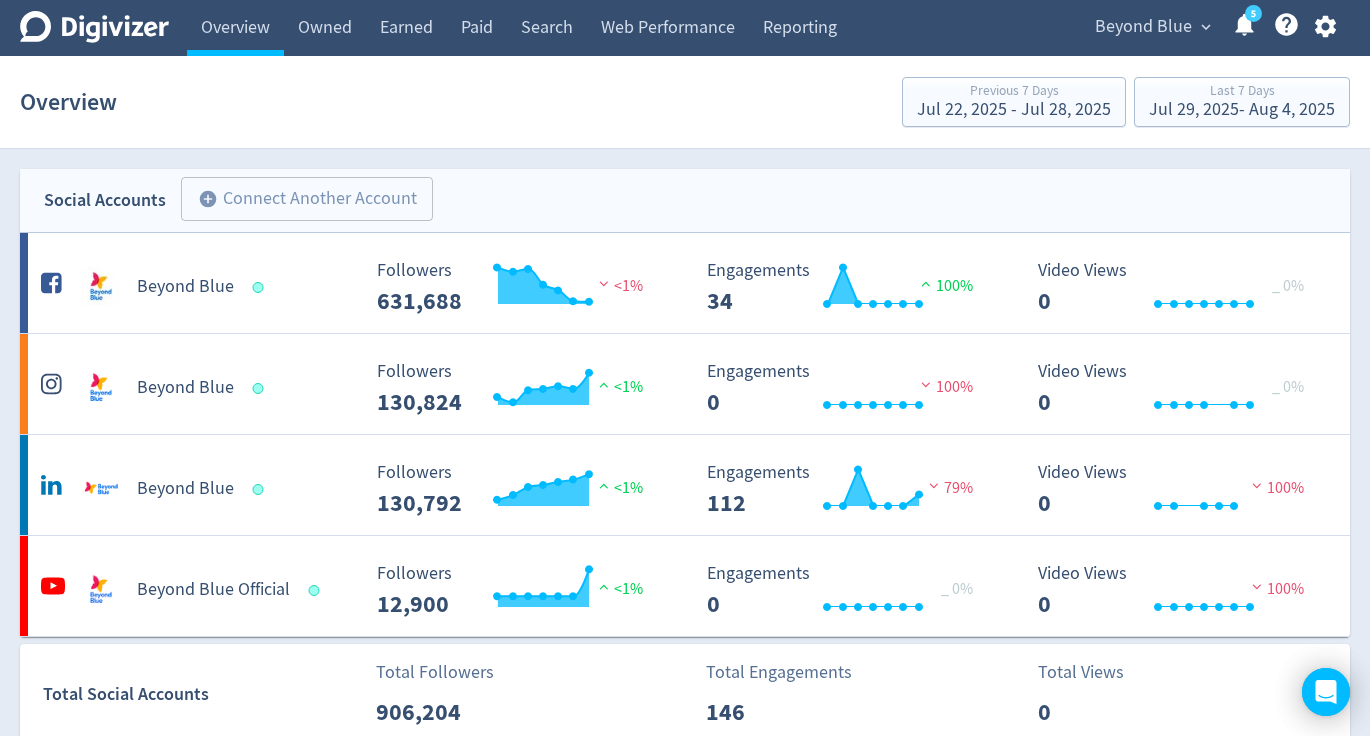 click 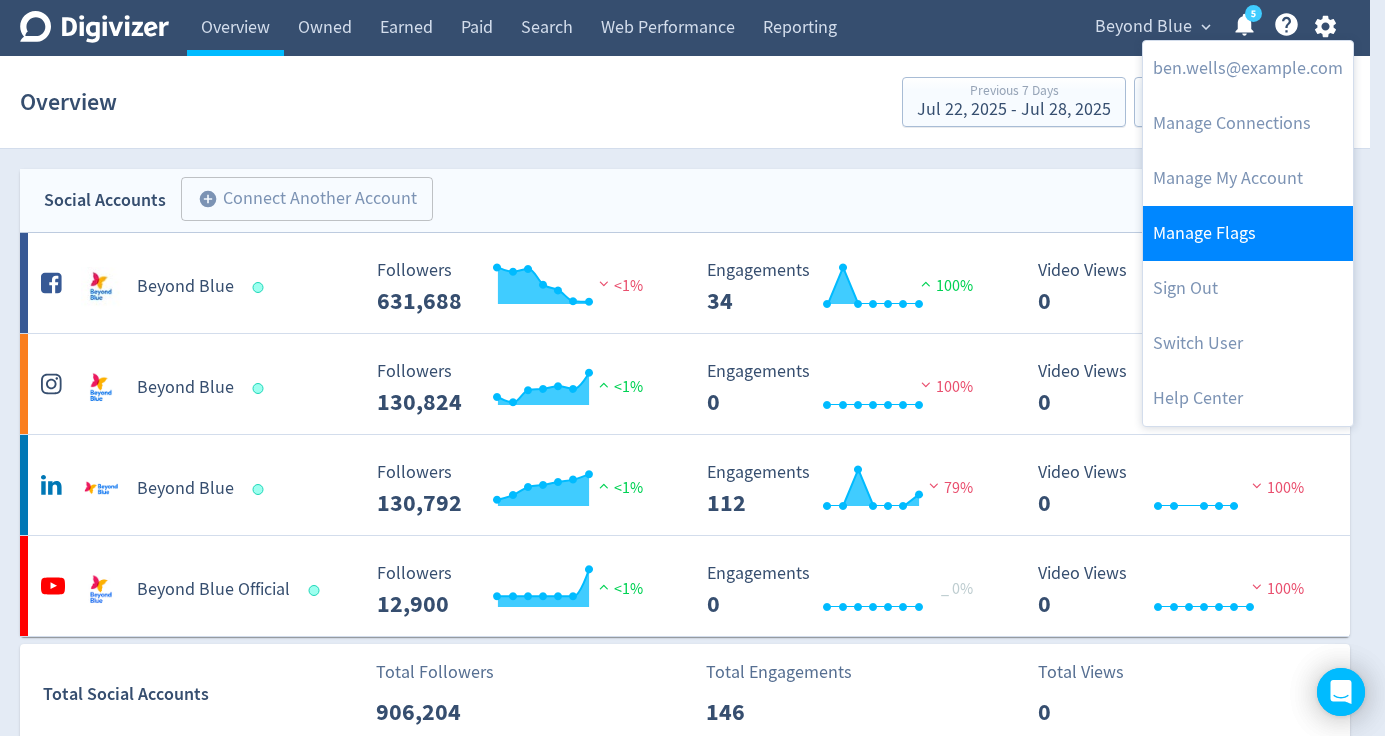 click on "Manage Flags" at bounding box center (1248, 233) 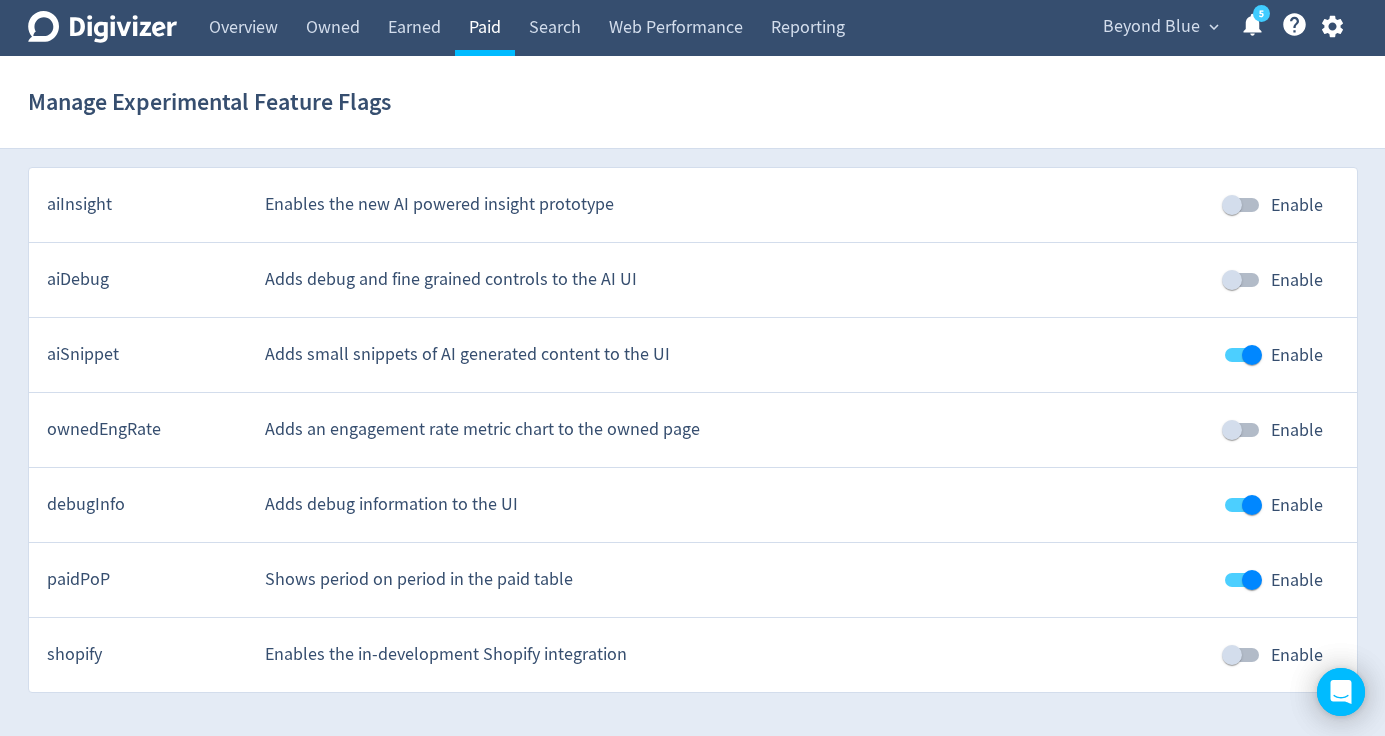 click on "Paid" at bounding box center [485, 28] 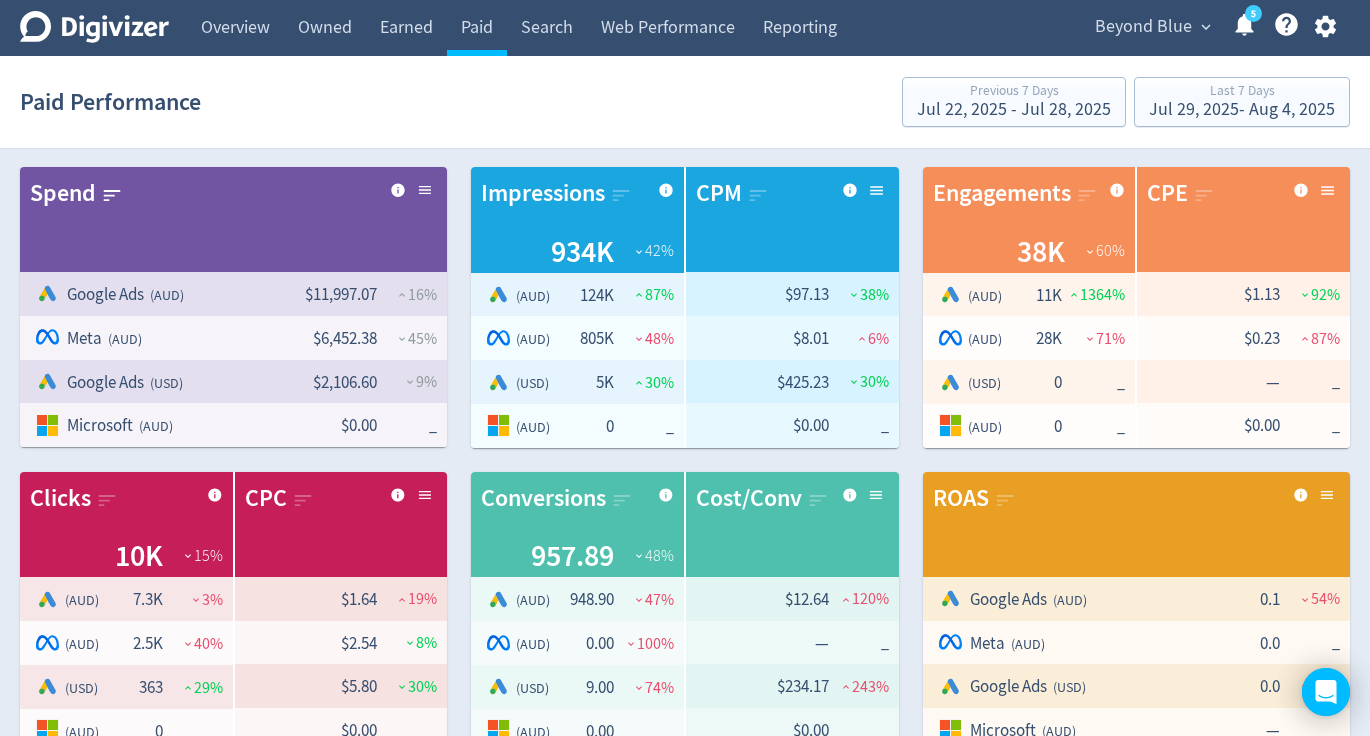 scroll, scrollTop: 851, scrollLeft: 0, axis: vertical 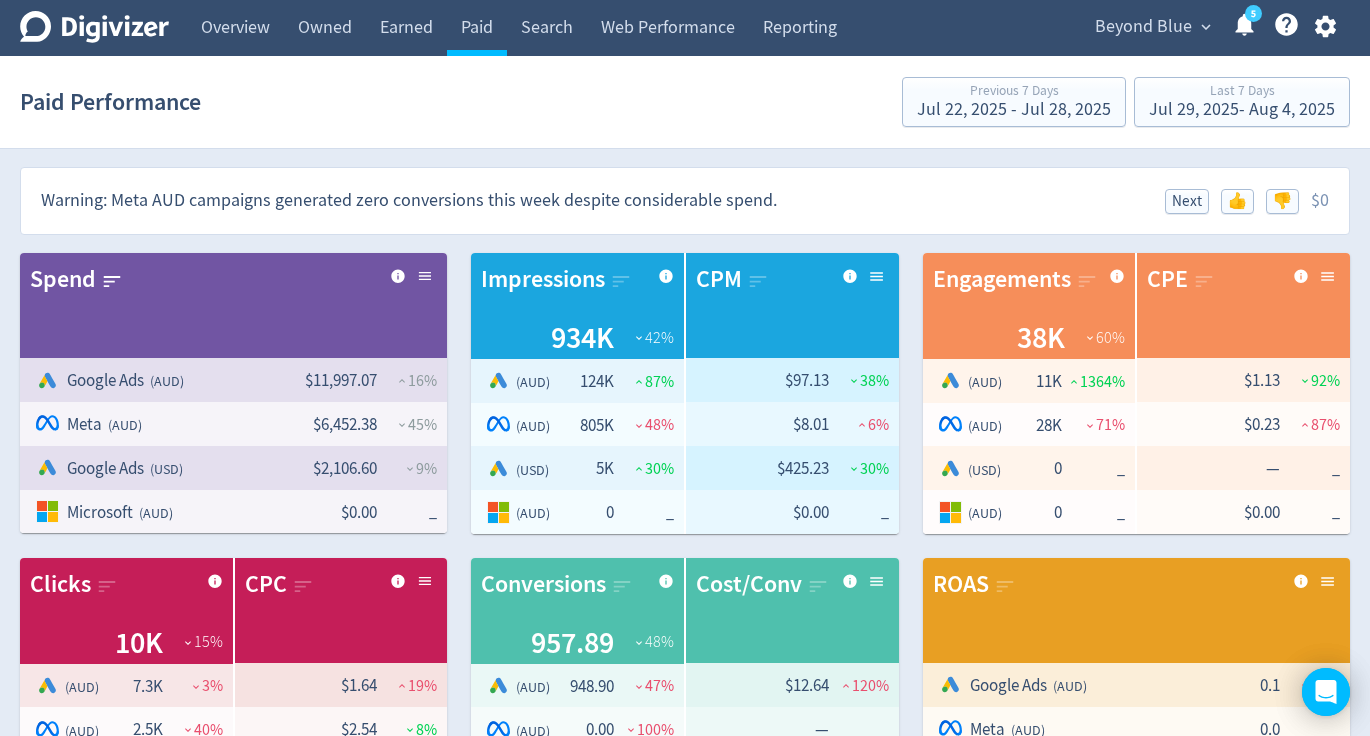 click 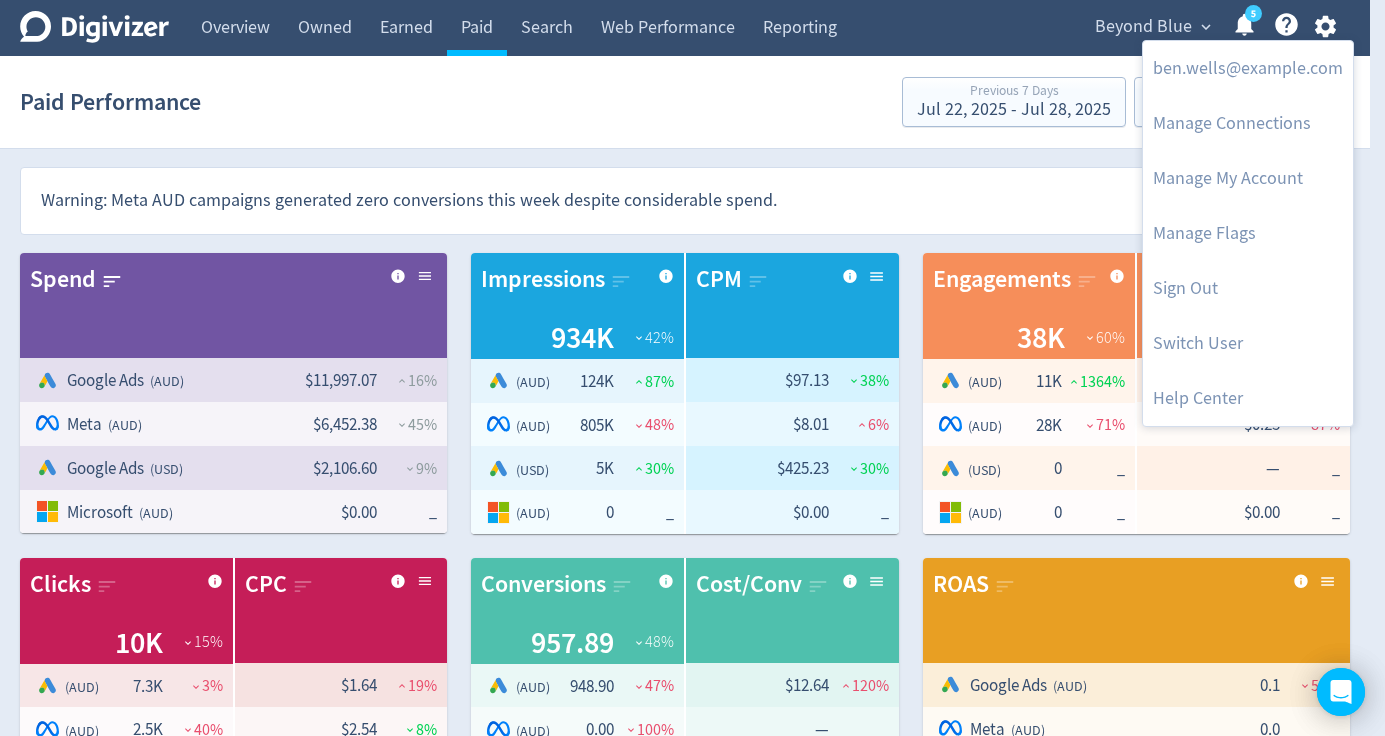 click at bounding box center [692, 368] 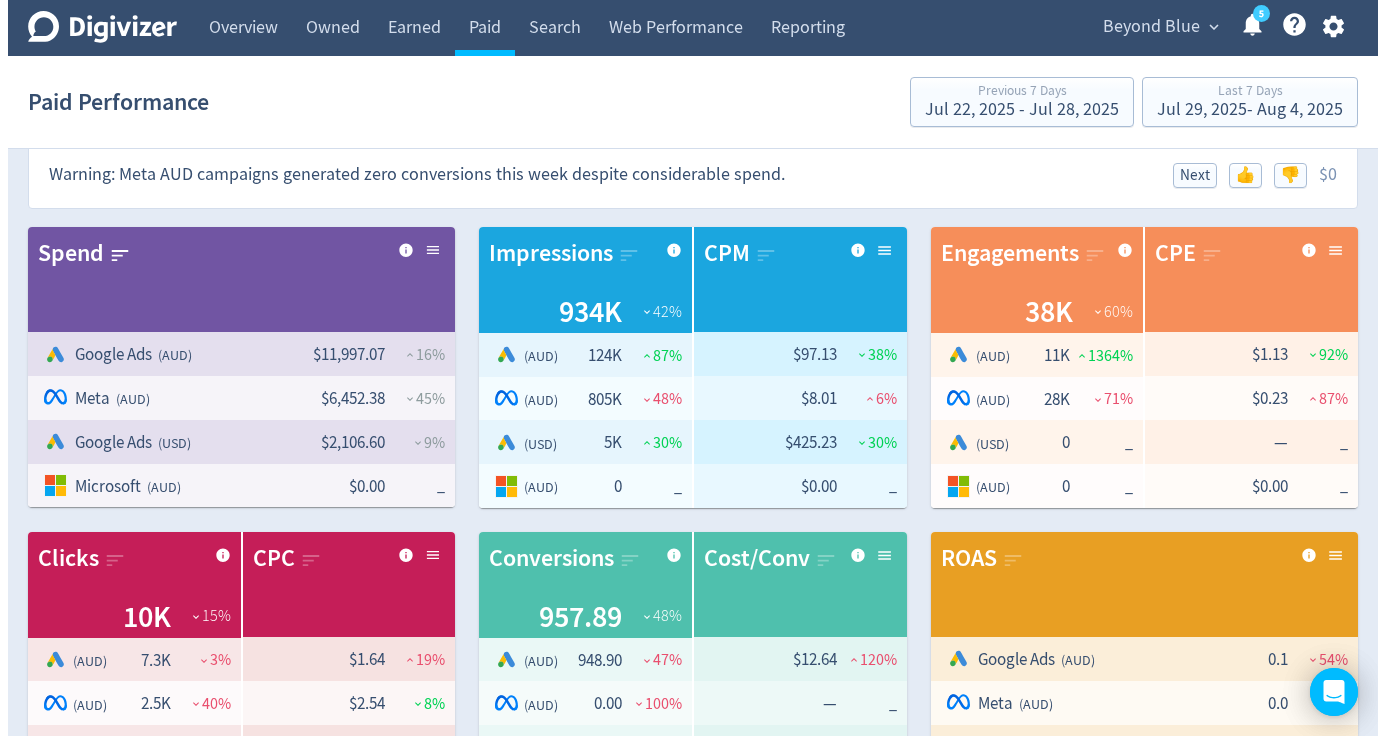 scroll, scrollTop: 0, scrollLeft: 0, axis: both 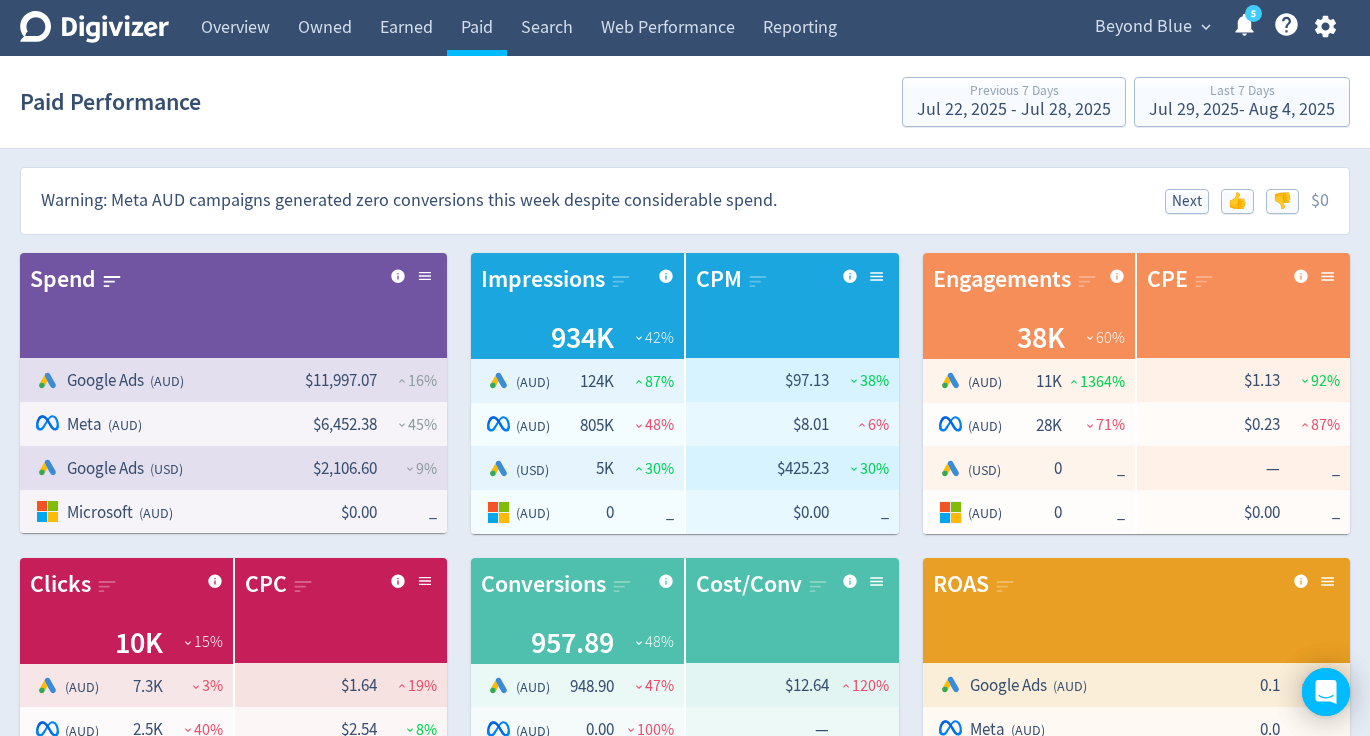 click on "Beyond Blue" at bounding box center (1143, 27) 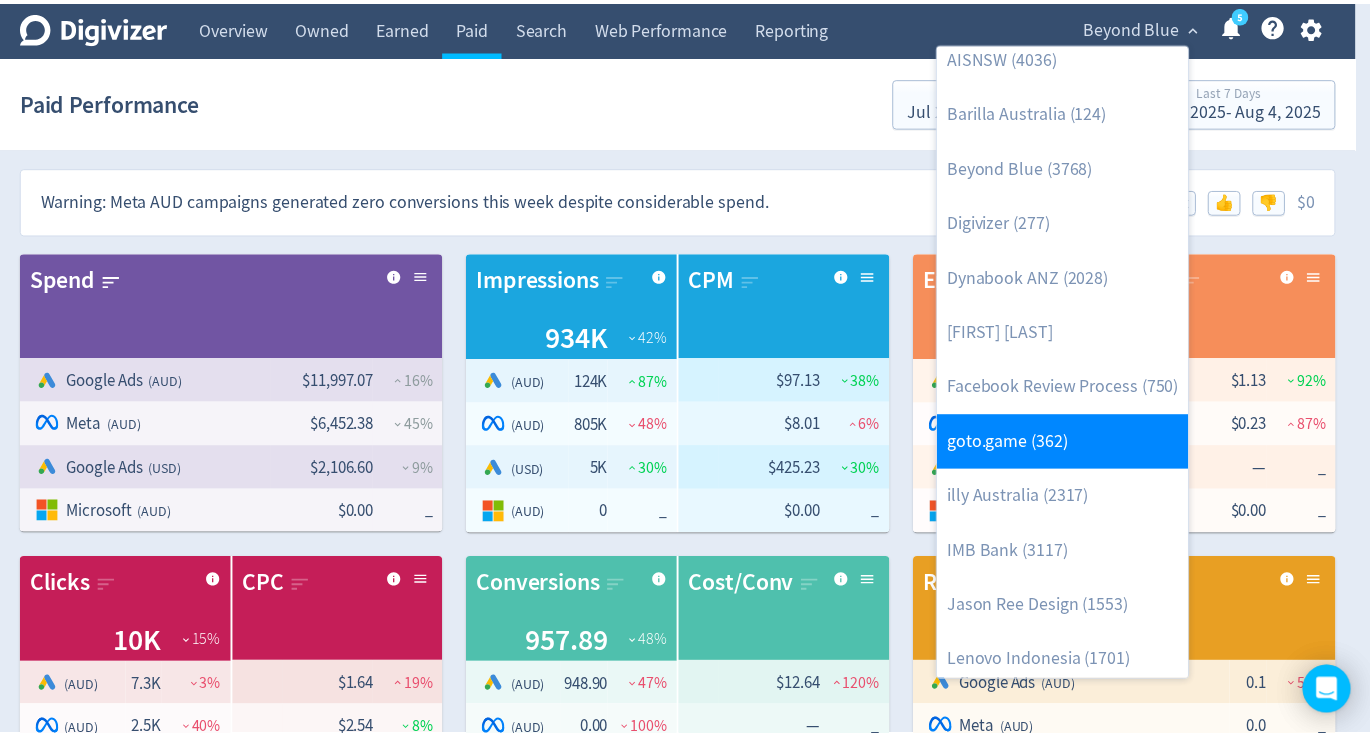 scroll, scrollTop: 70, scrollLeft: 0, axis: vertical 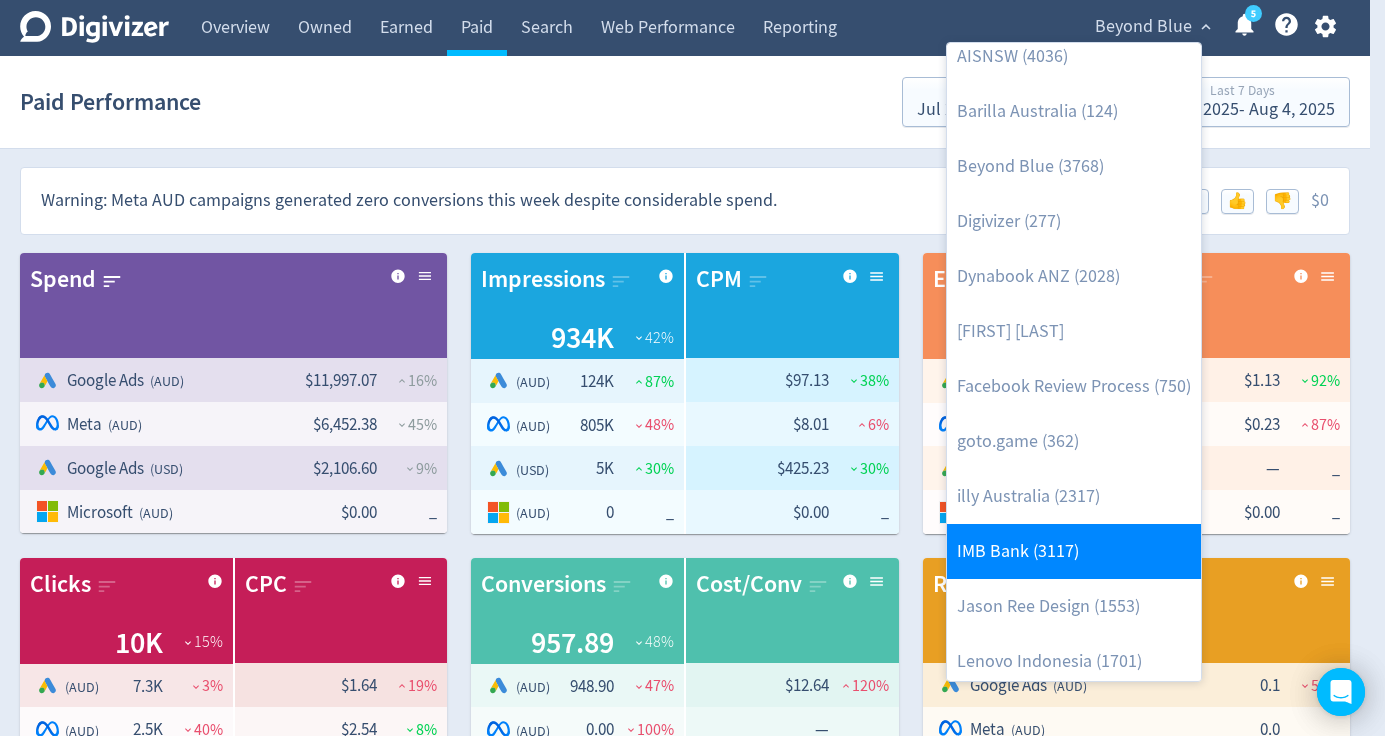 click on "IMB Bank (3117)" at bounding box center (1074, 551) 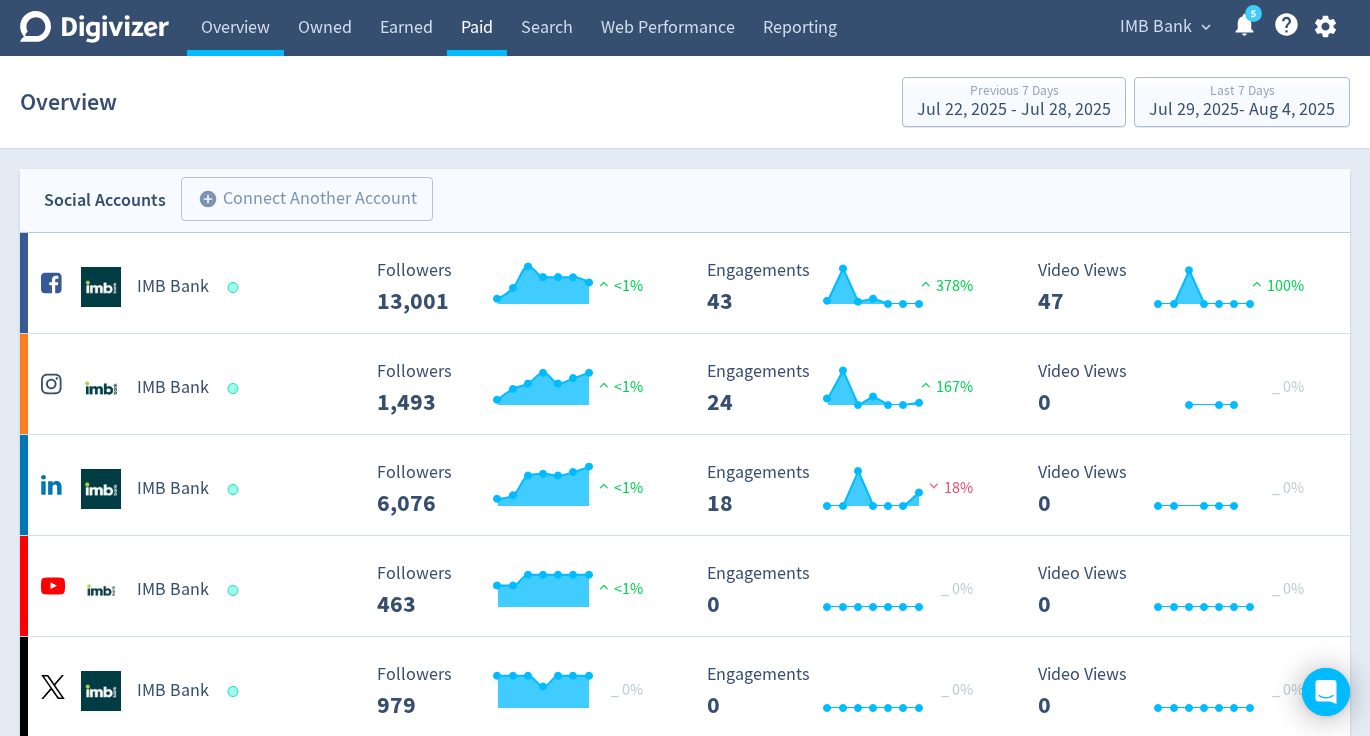 click on "Paid" at bounding box center [477, 28] 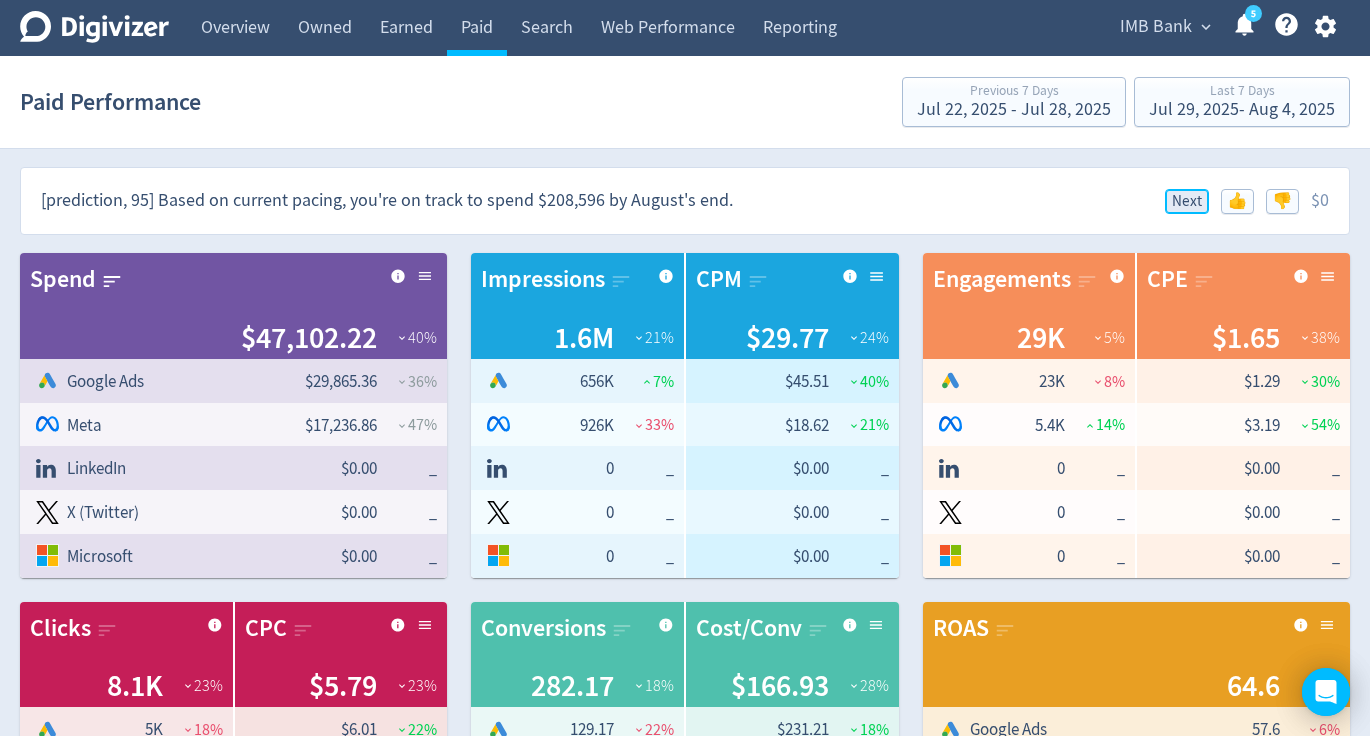click on "Next" at bounding box center [1187, 201] 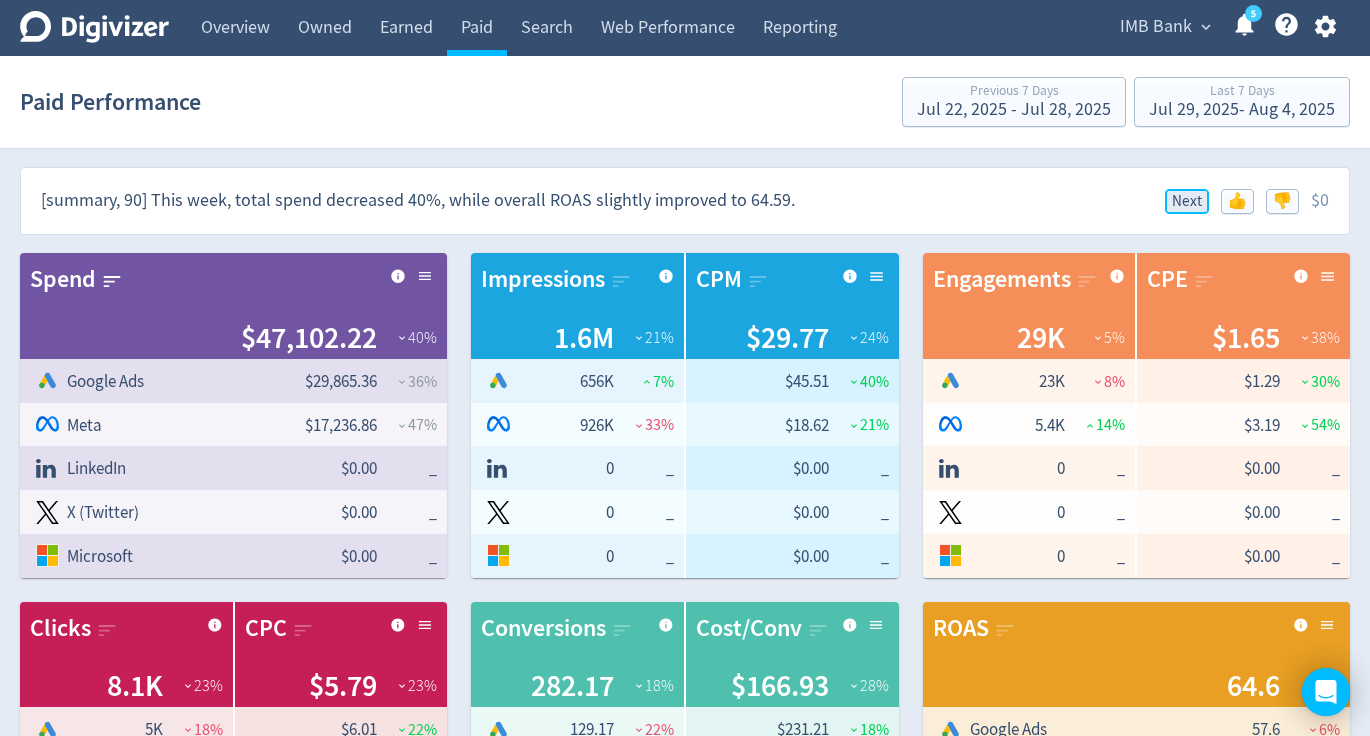 click on "Next" at bounding box center (1187, 201) 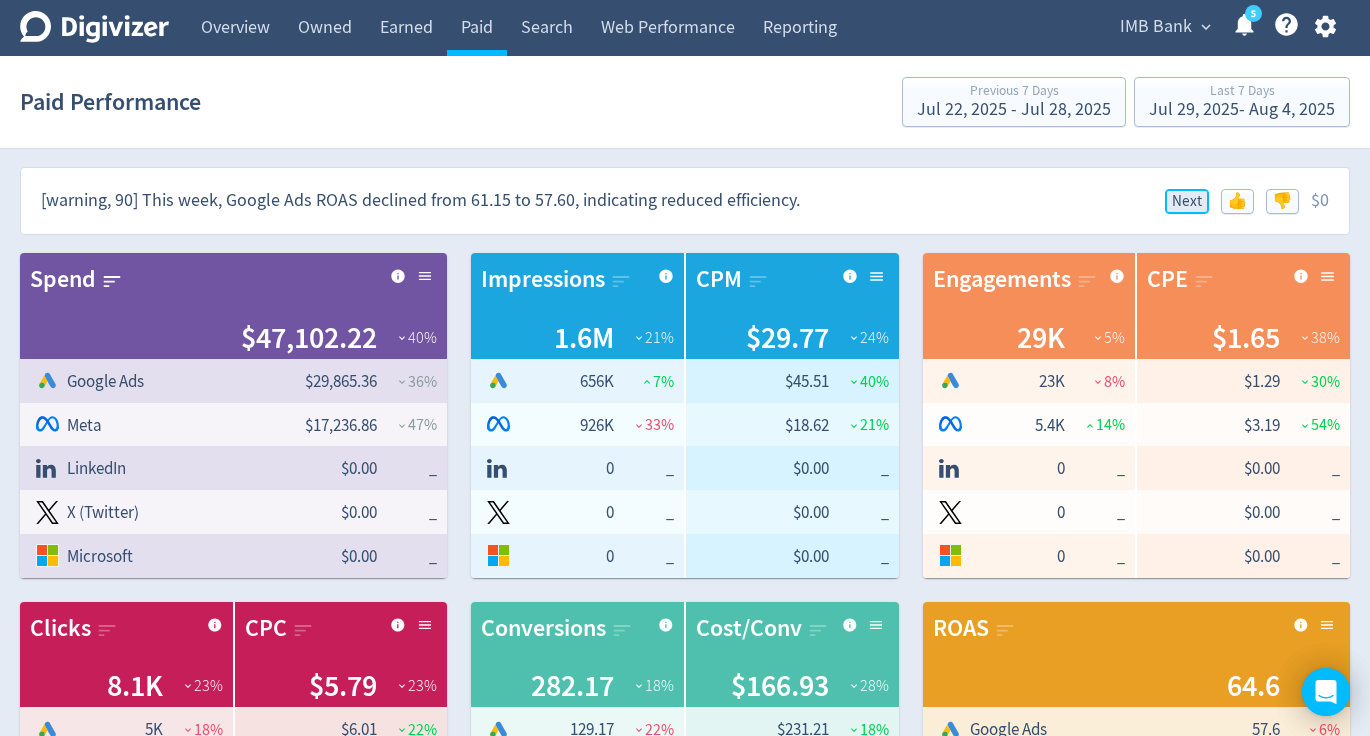 click on "Next" at bounding box center [1187, 201] 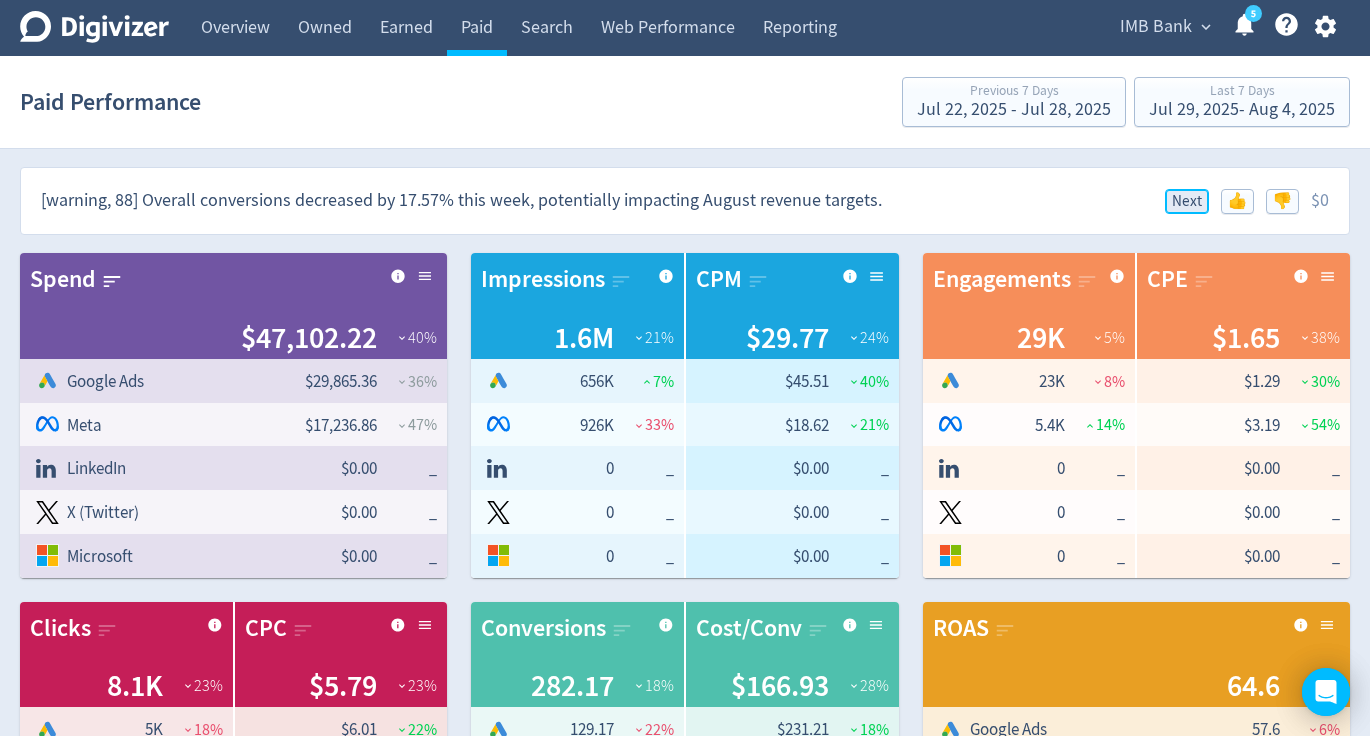 click on "Next" at bounding box center (1187, 201) 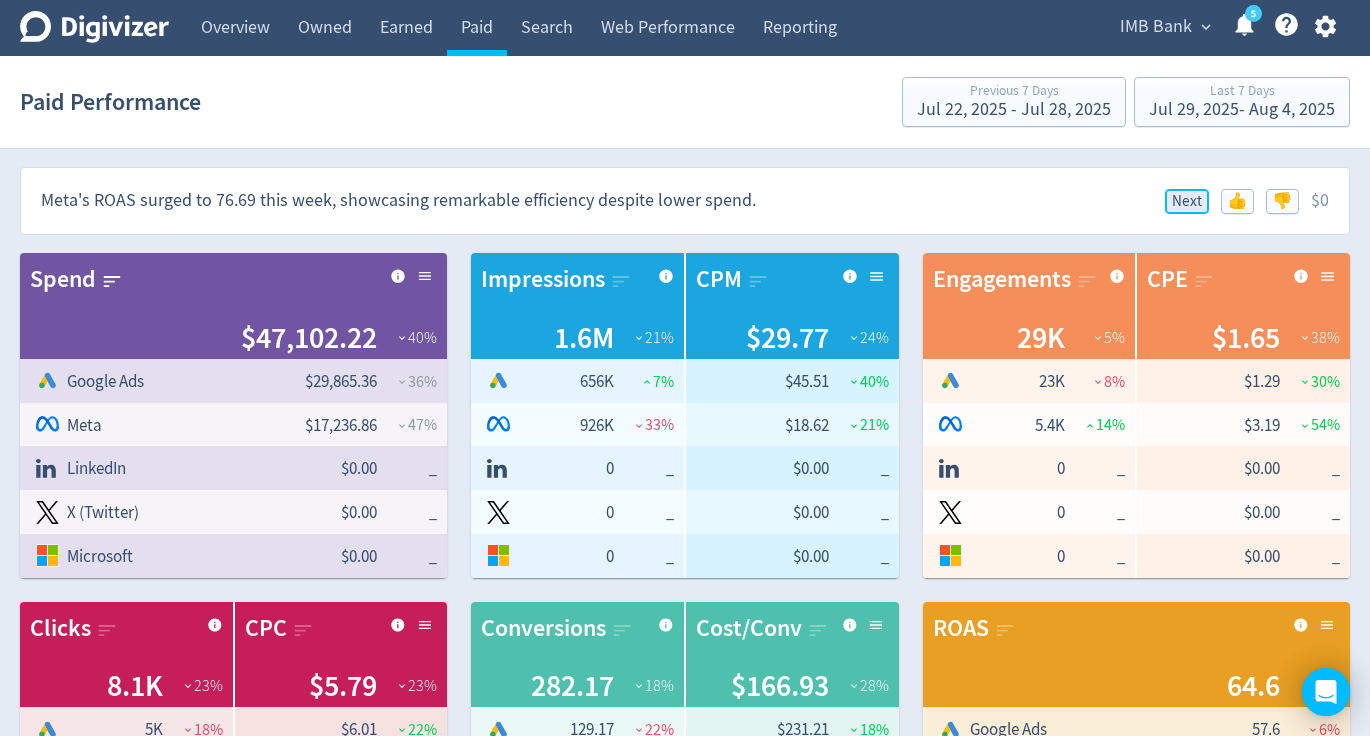 click on "Next" at bounding box center (1187, 201) 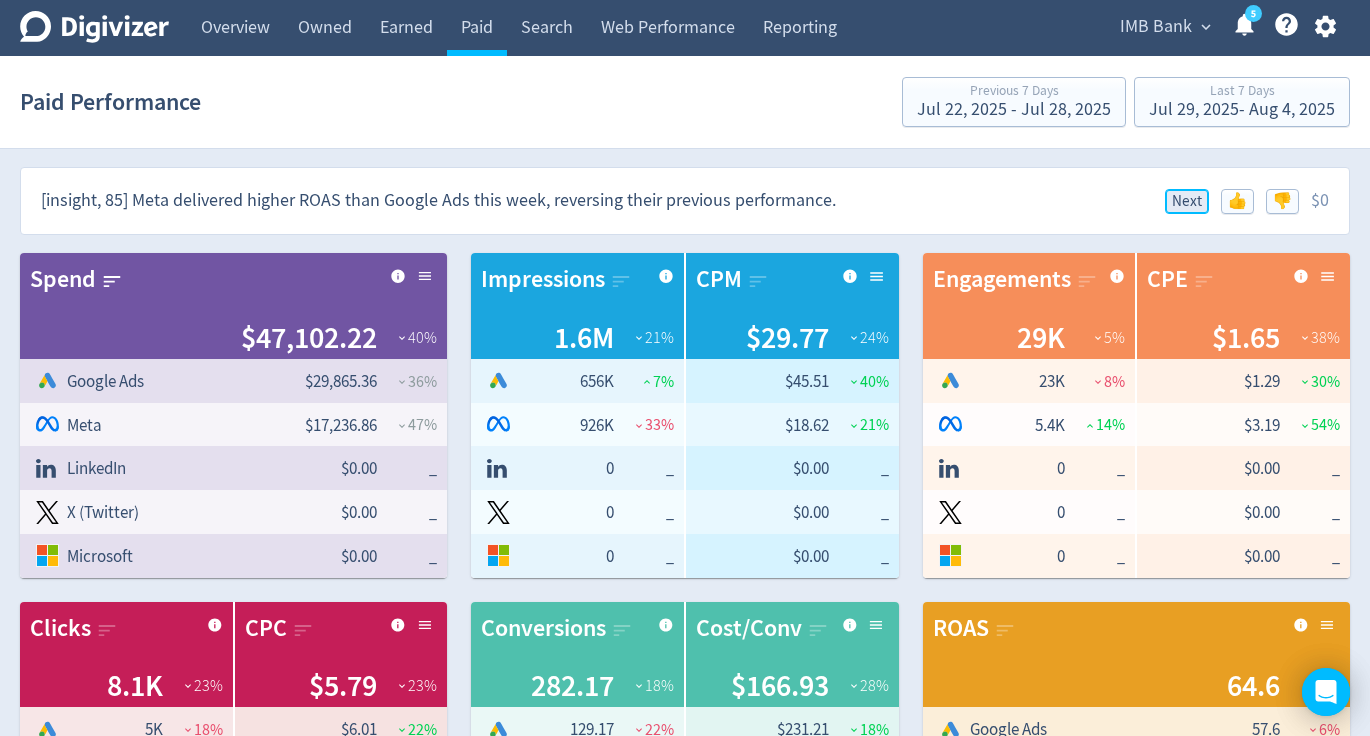 click on "Next" at bounding box center [1187, 201] 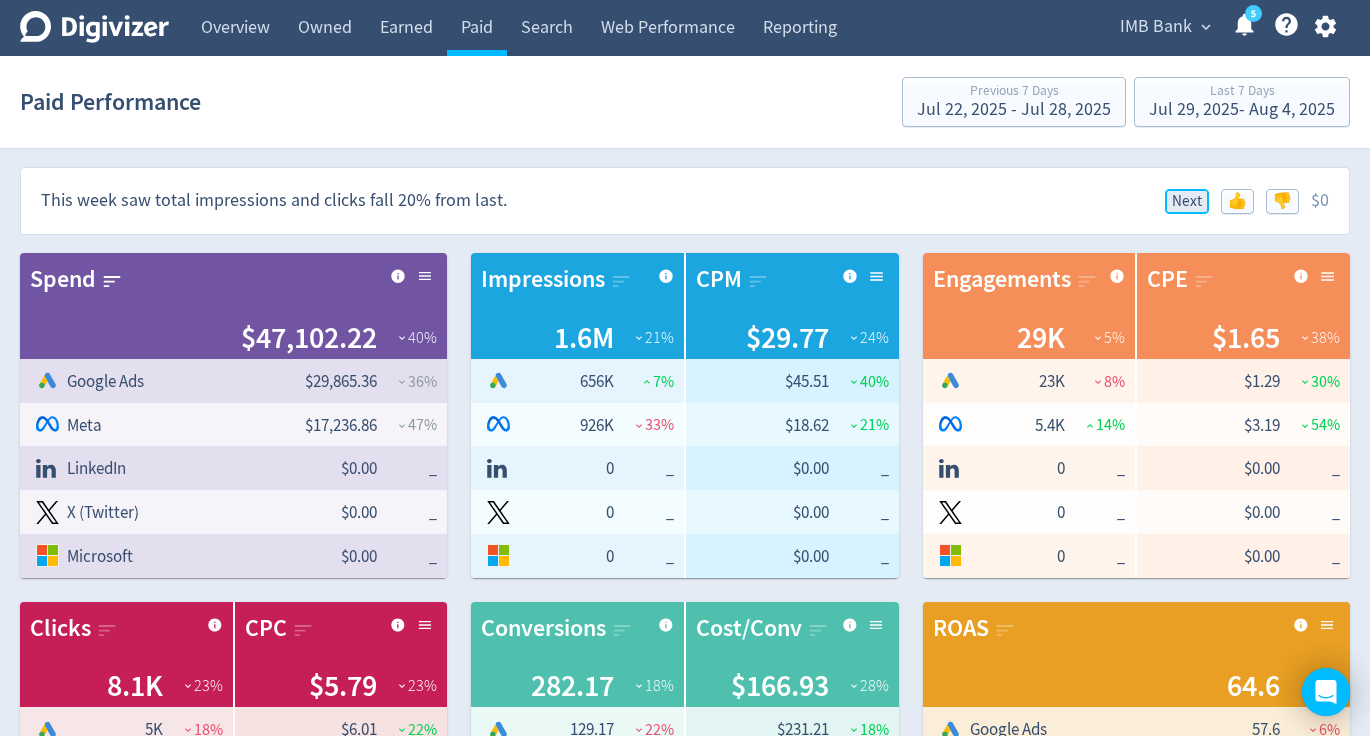 click on "Next" at bounding box center (1187, 201) 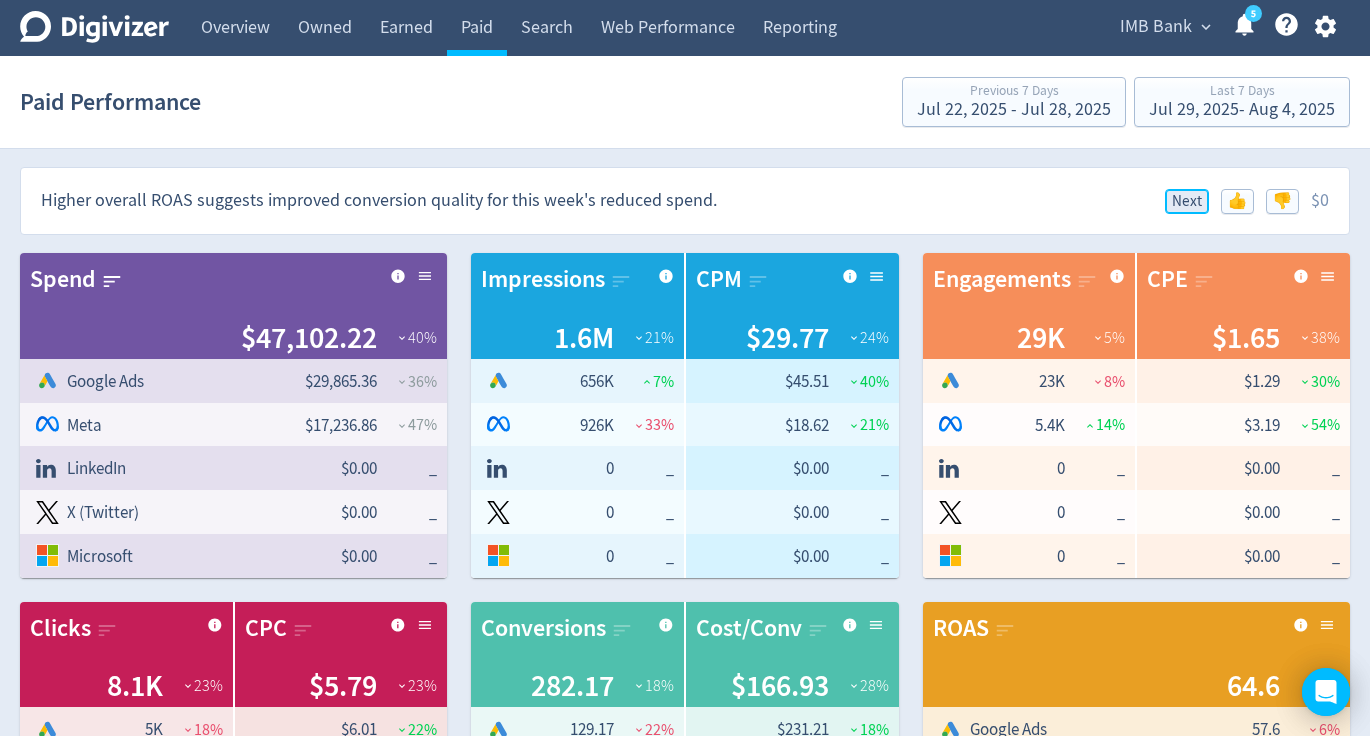 click on "Next" at bounding box center [1187, 201] 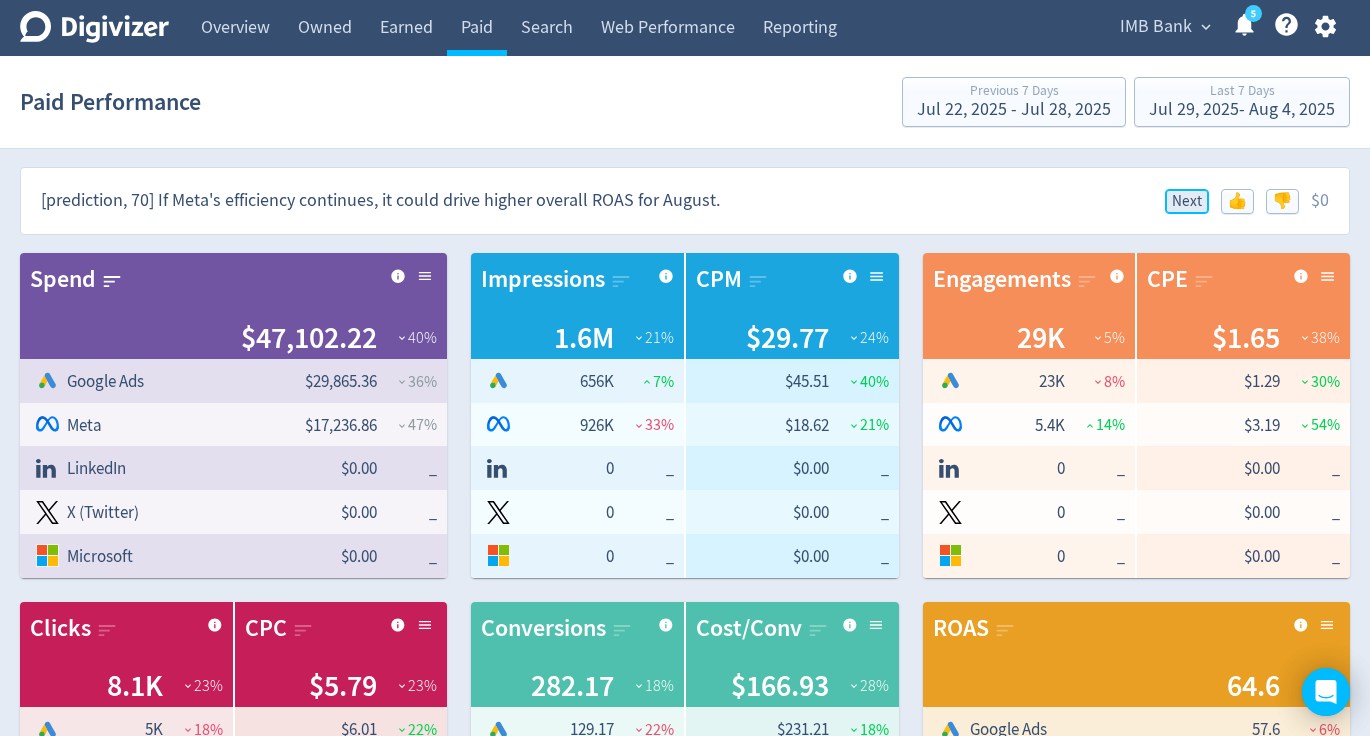 click on "Next" at bounding box center [1187, 201] 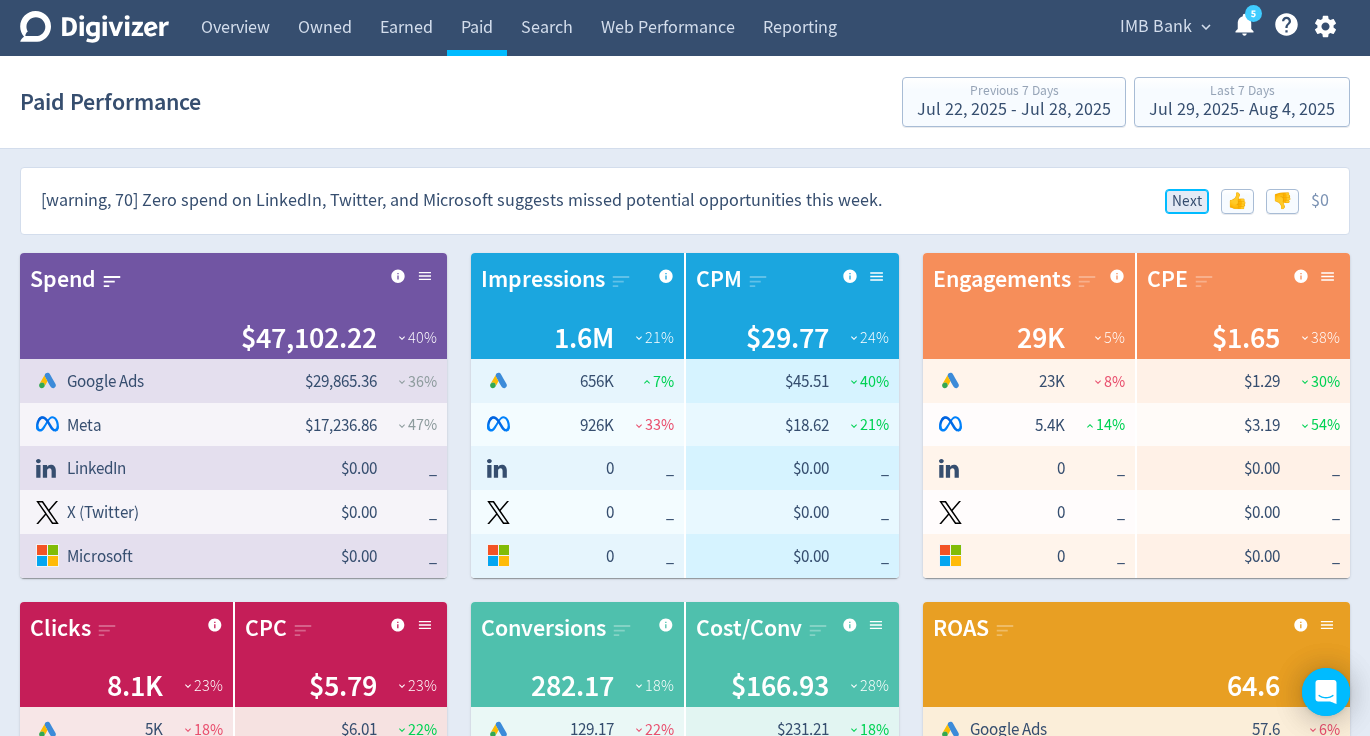 click on "Next" at bounding box center (1187, 201) 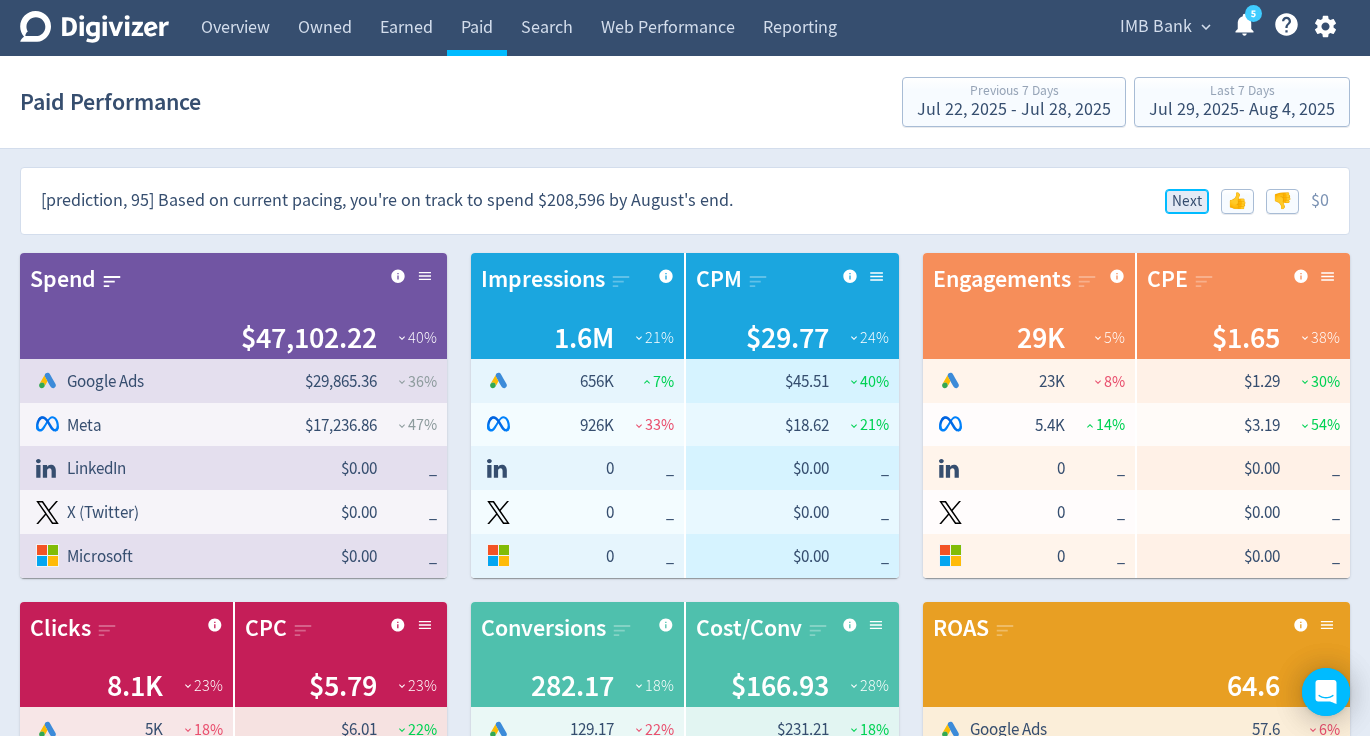 click on "Next" at bounding box center [1187, 201] 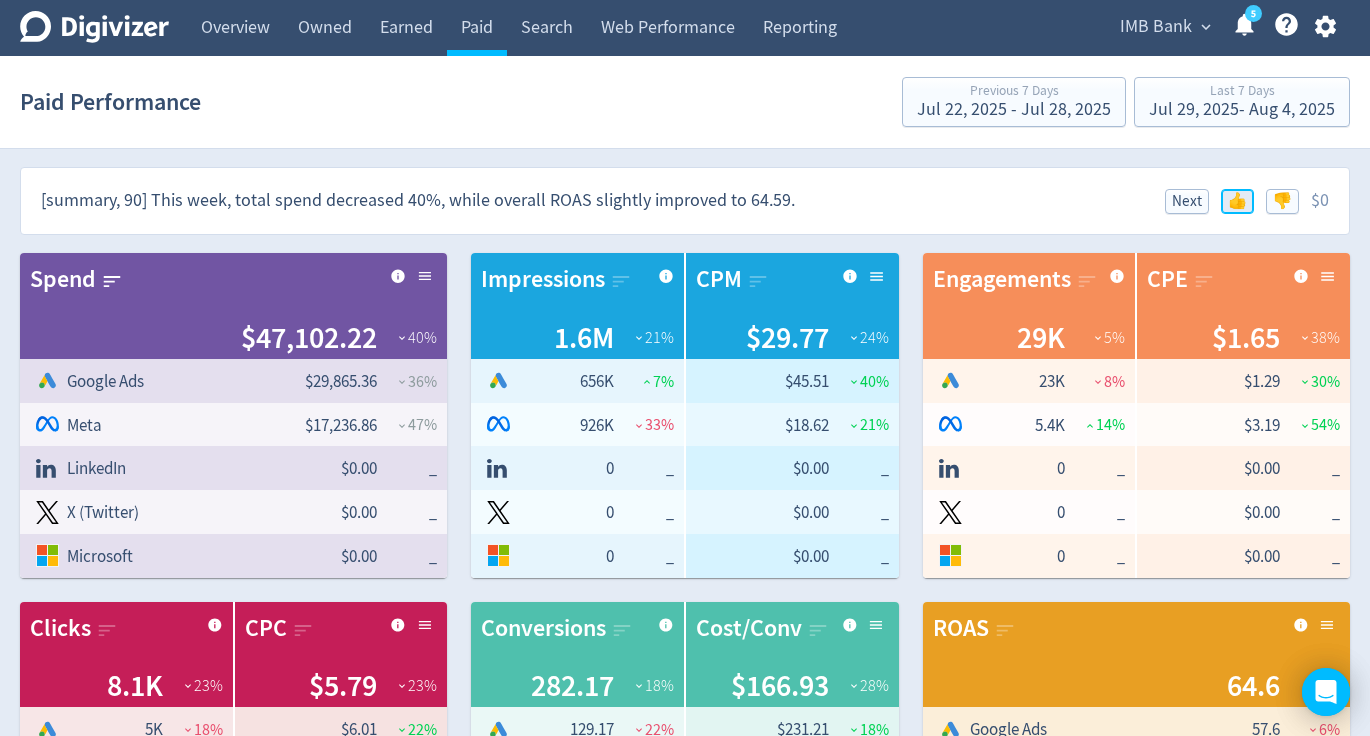 click on "👍" at bounding box center (1237, 201) 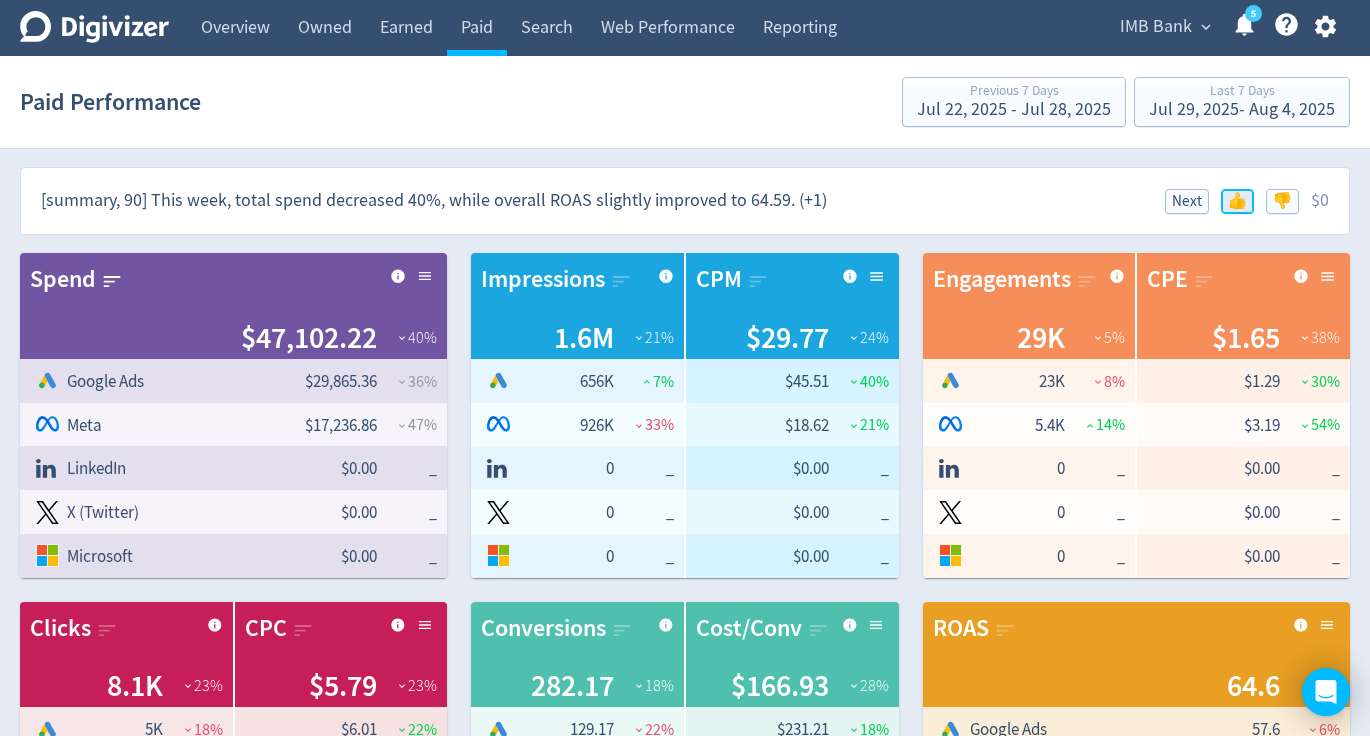 click on "👍" at bounding box center (1237, 201) 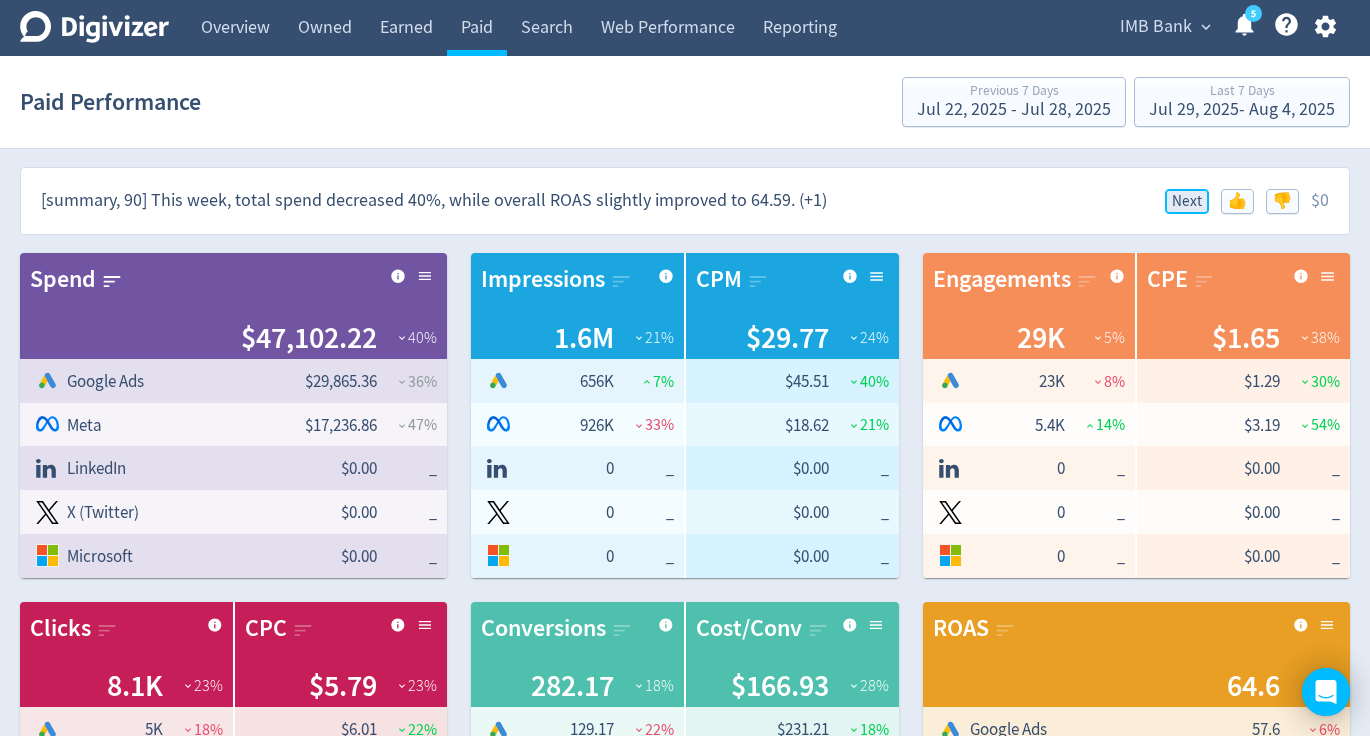 click on "Next" at bounding box center (1187, 201) 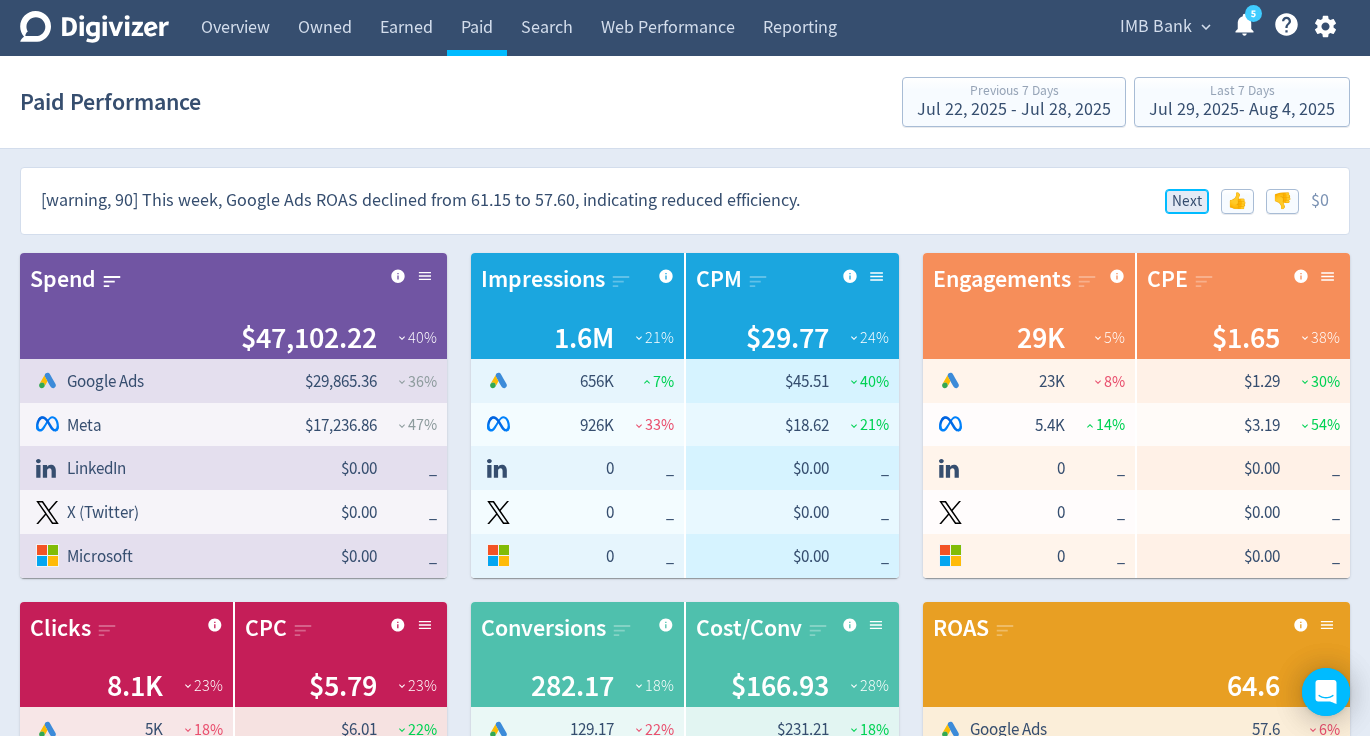 click on "Next" at bounding box center [1187, 201] 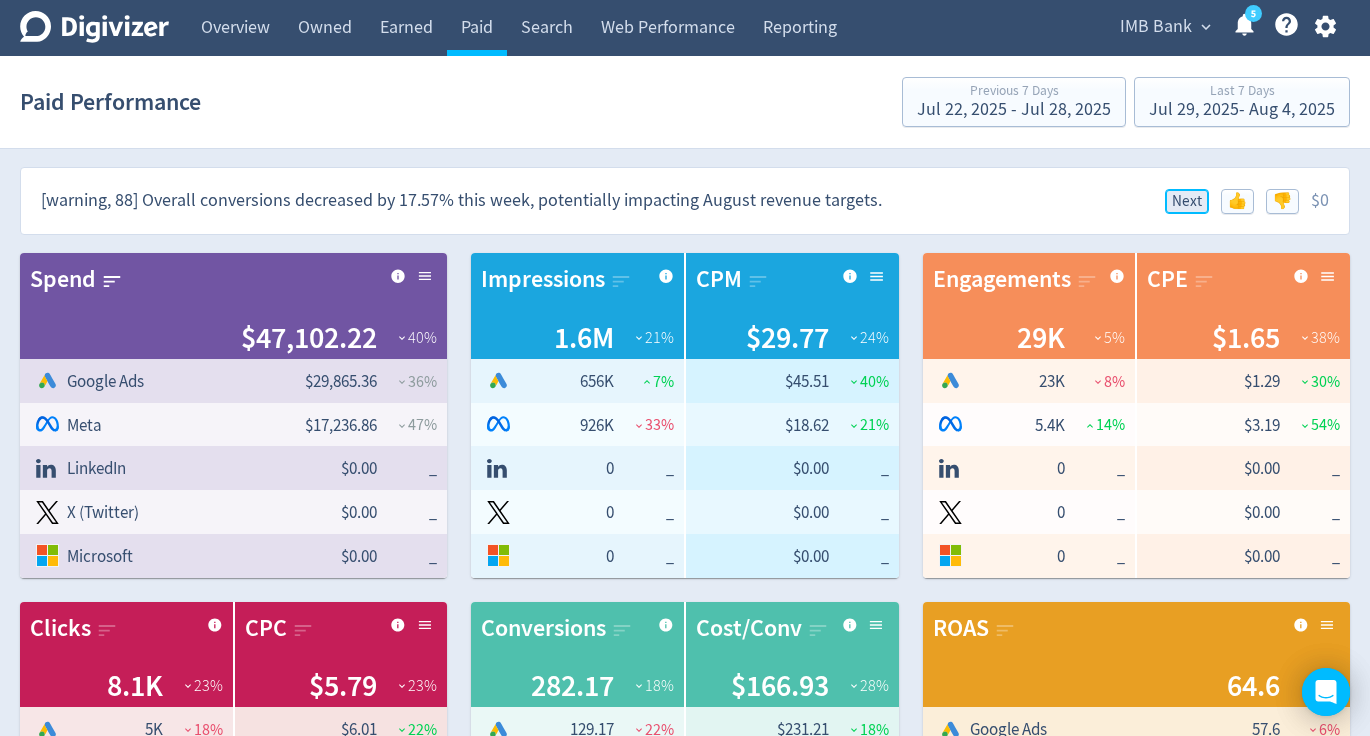 click on "Next" at bounding box center (1187, 201) 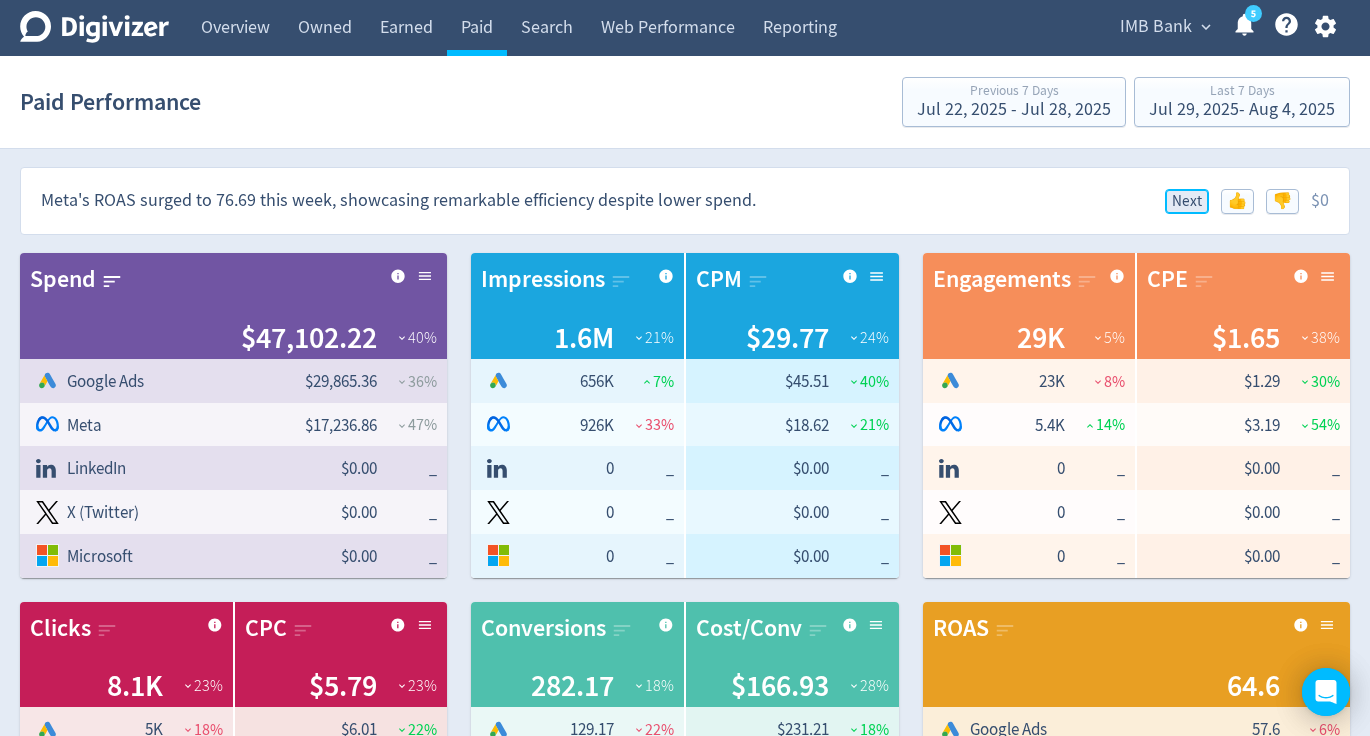 click on "Next" at bounding box center (1187, 201) 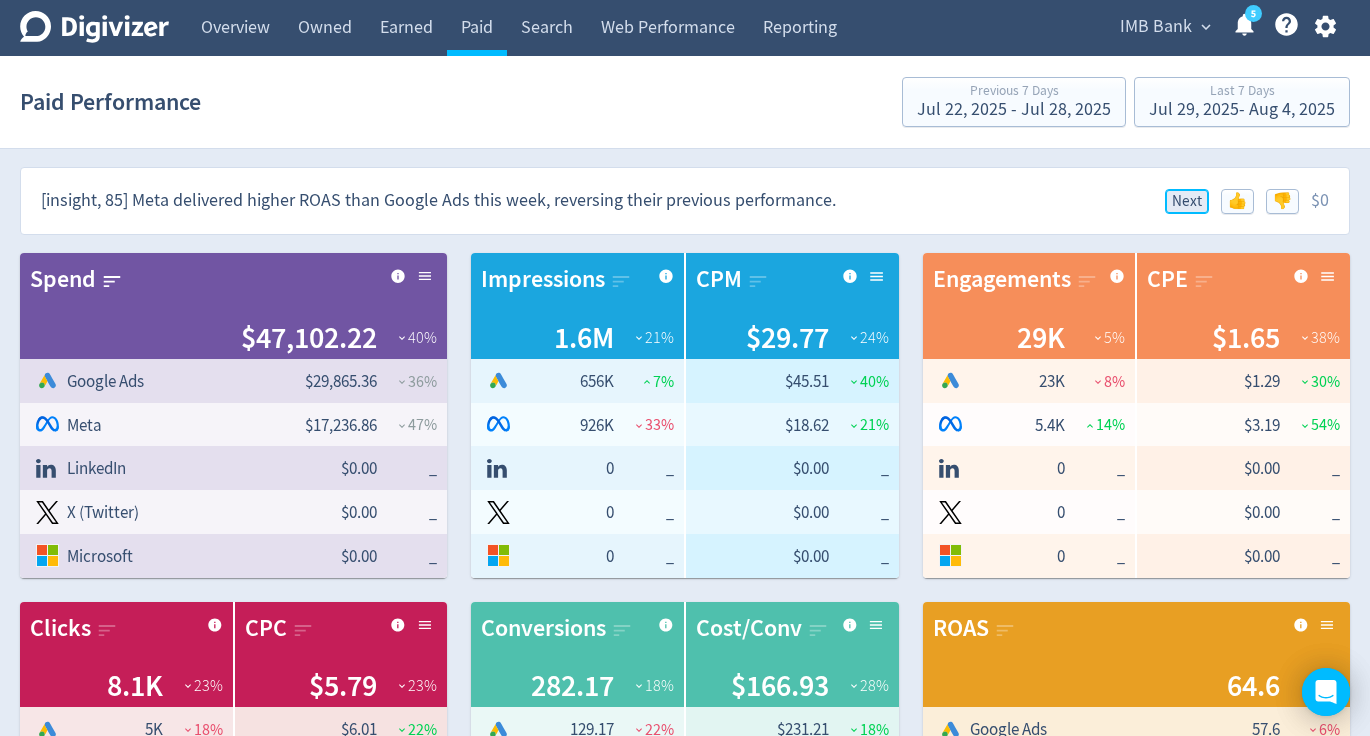 click on "Next" at bounding box center (1187, 201) 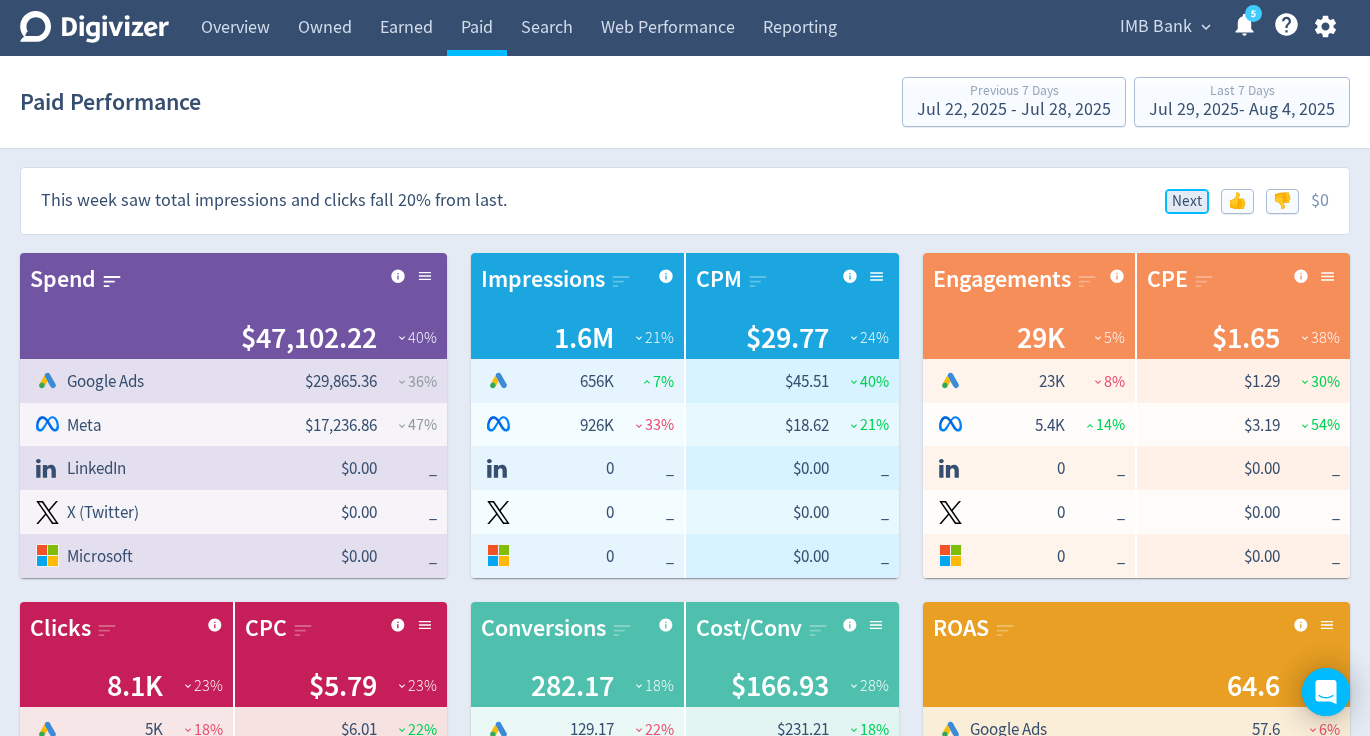 click on "Next" at bounding box center (1187, 201) 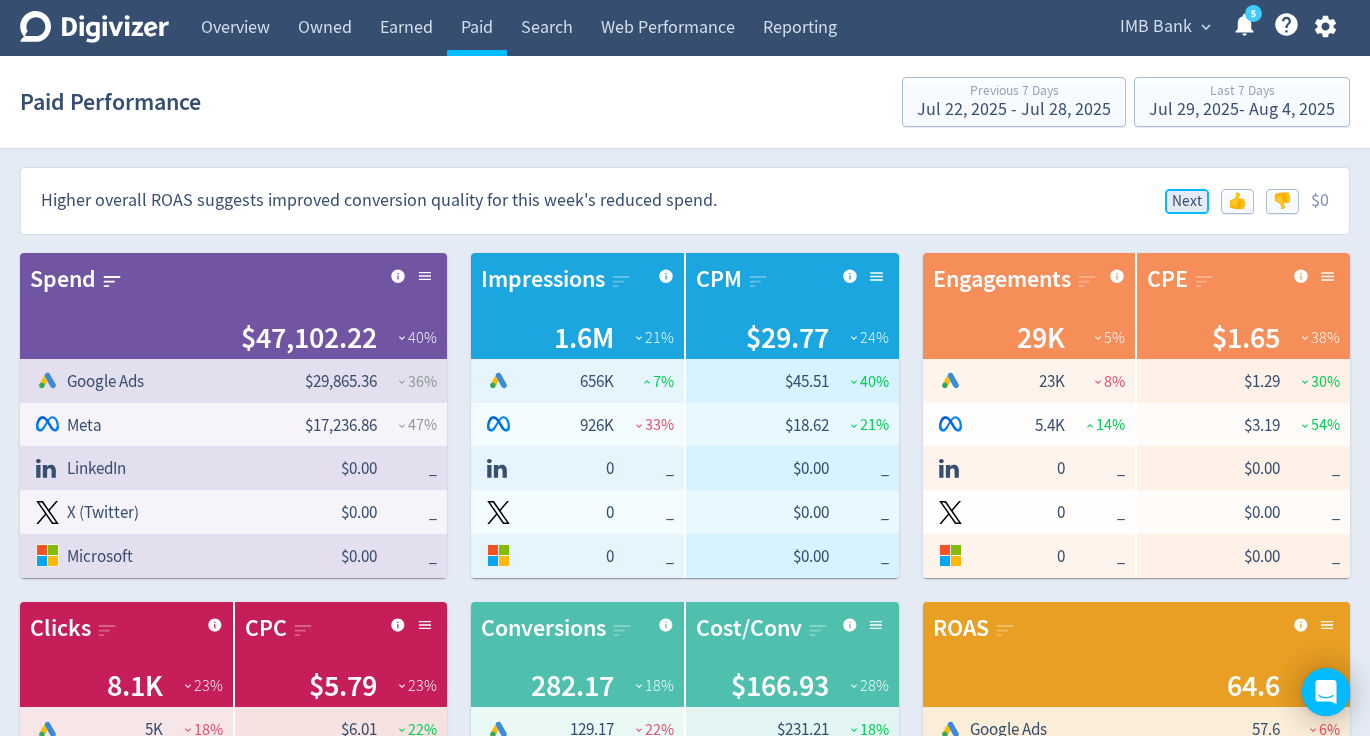 click on "Next" at bounding box center [1187, 201] 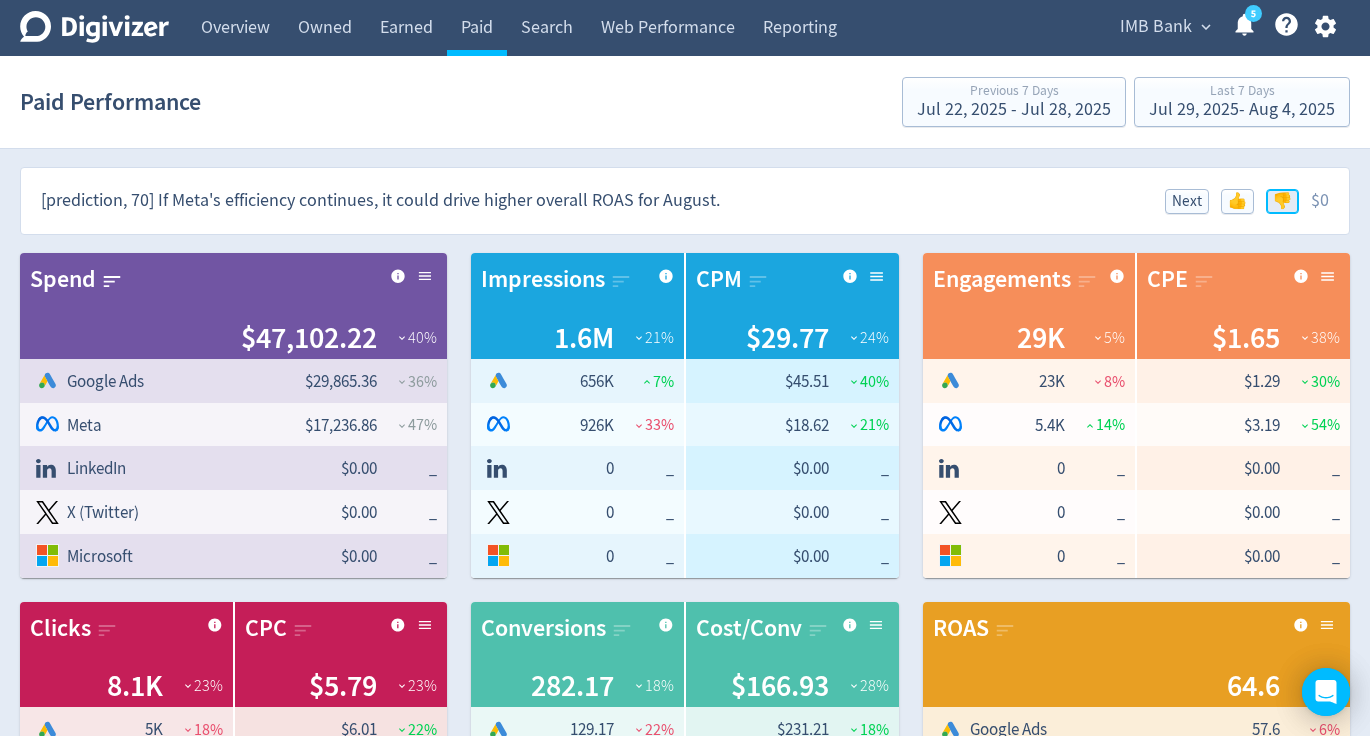 click on "👎" at bounding box center [1282, 201] 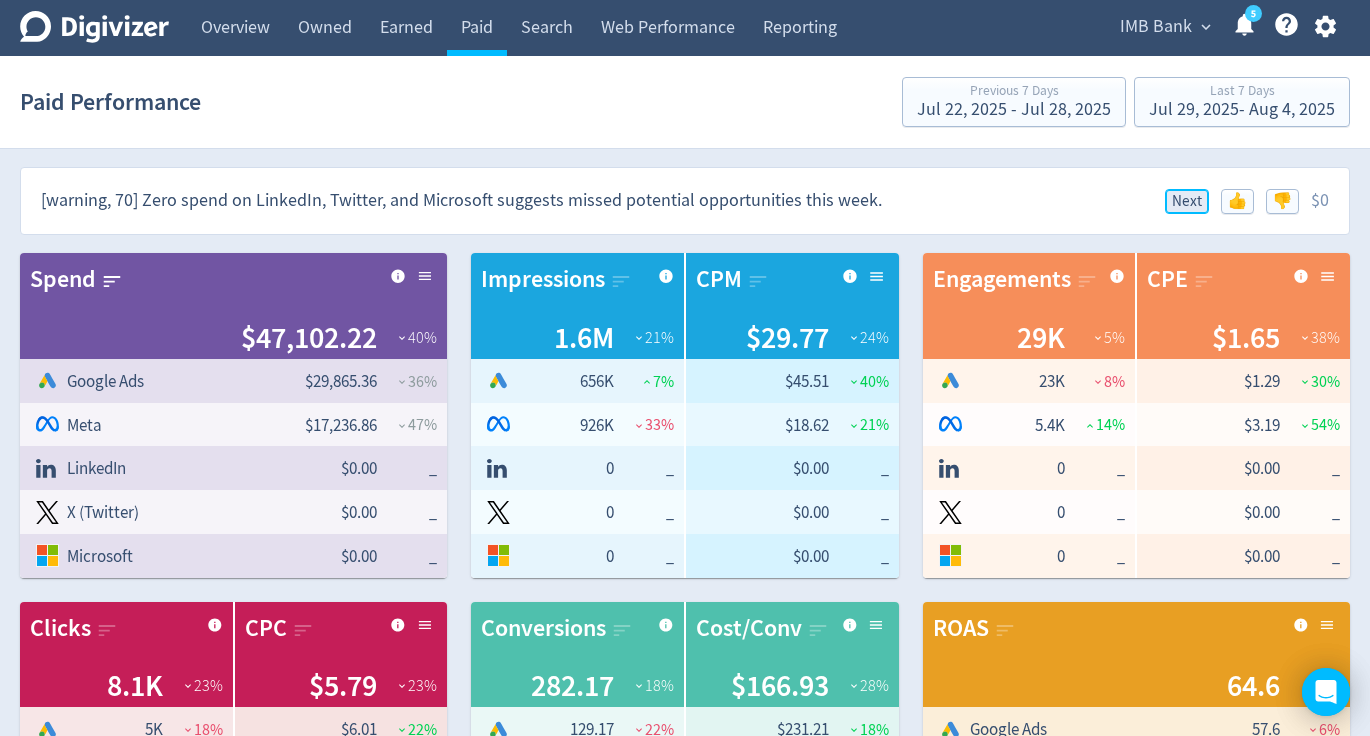 click on "Next" at bounding box center [1187, 201] 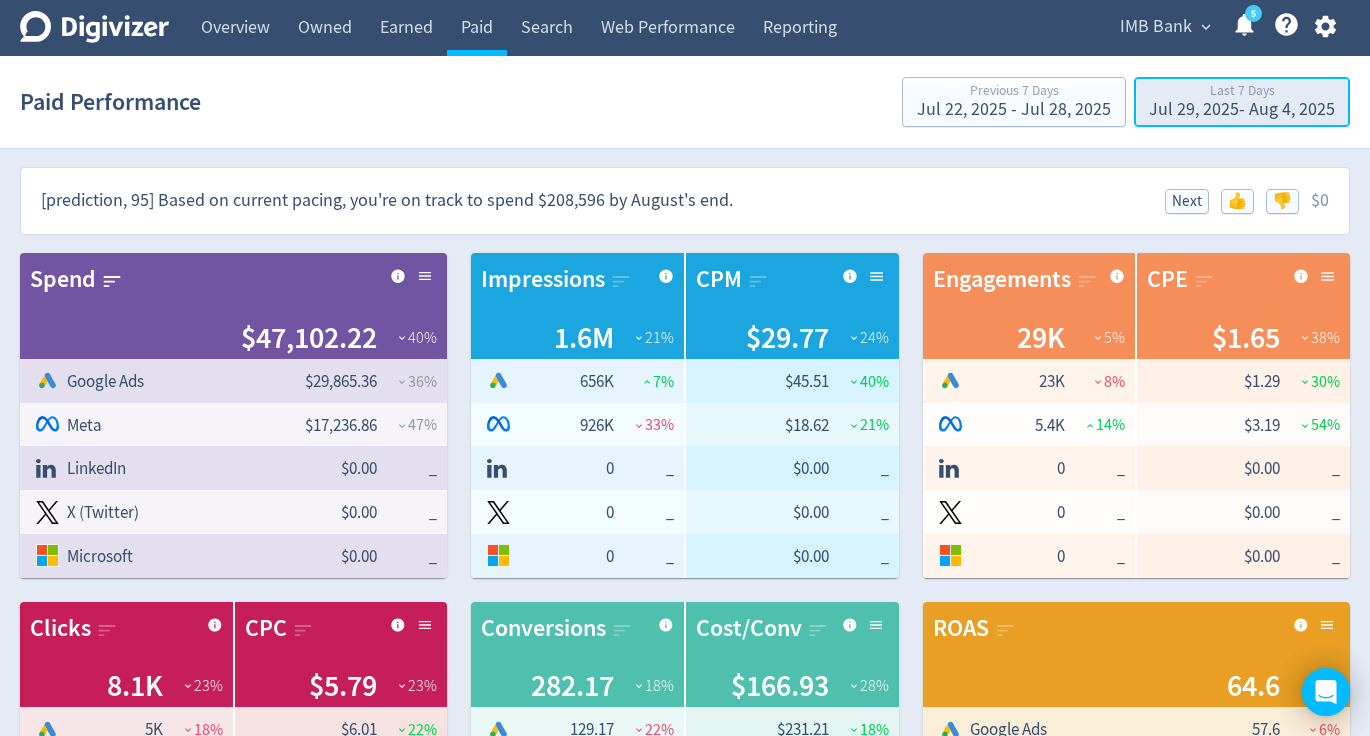 click on "Last 7 Days" at bounding box center (1242, 92) 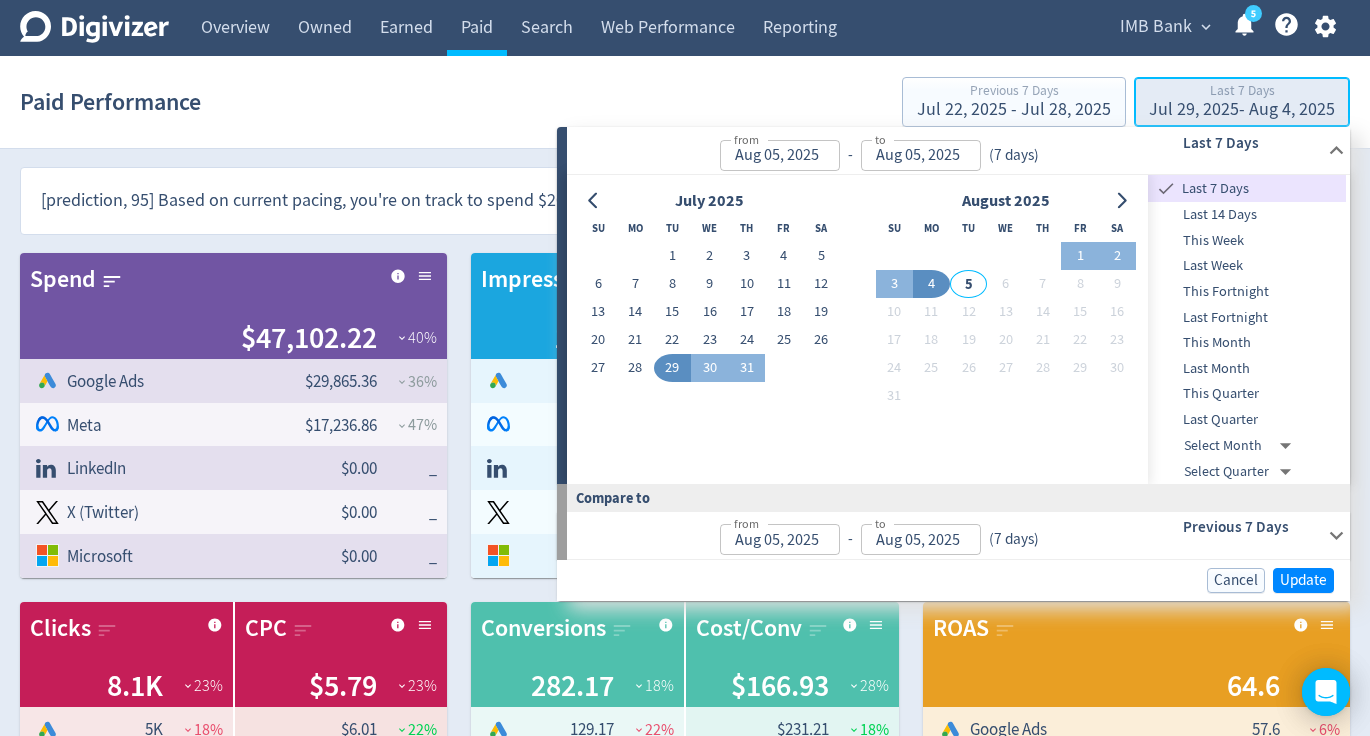 type on "Jul 29, 2025" 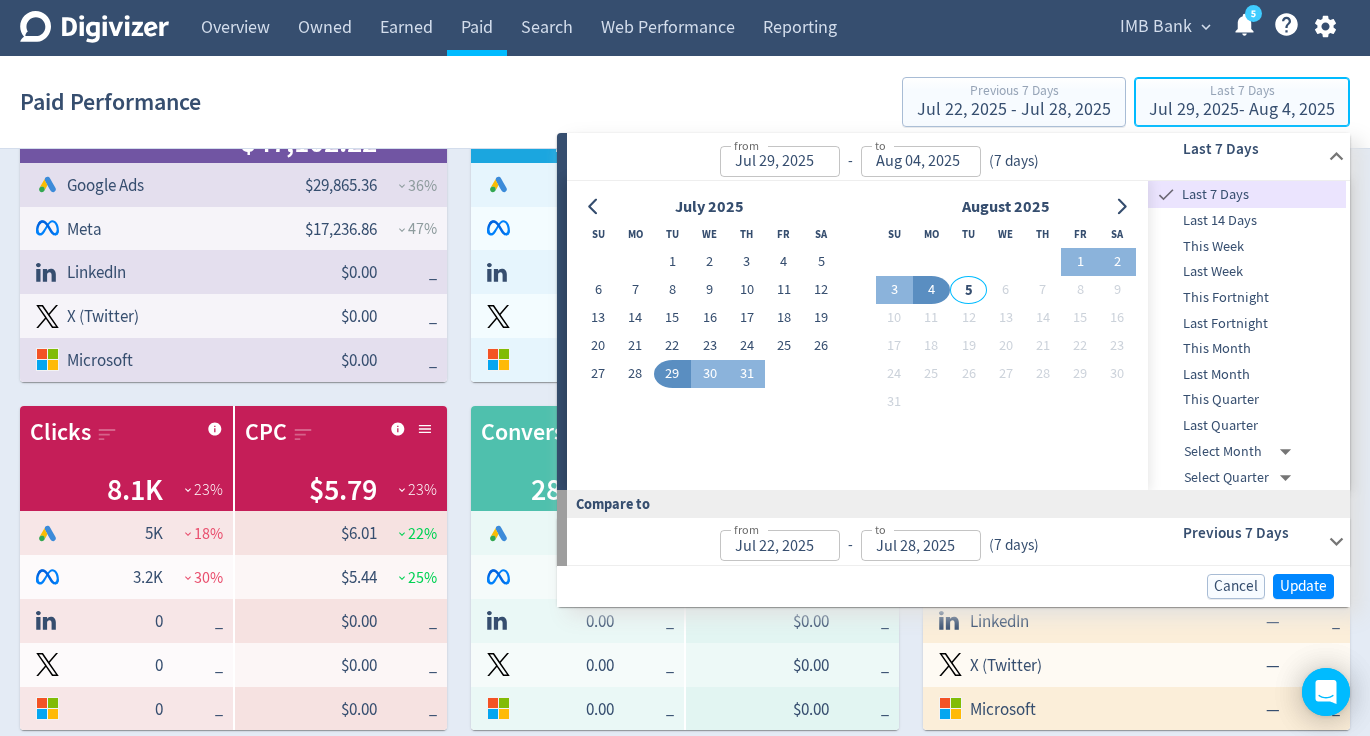 scroll, scrollTop: 202, scrollLeft: 0, axis: vertical 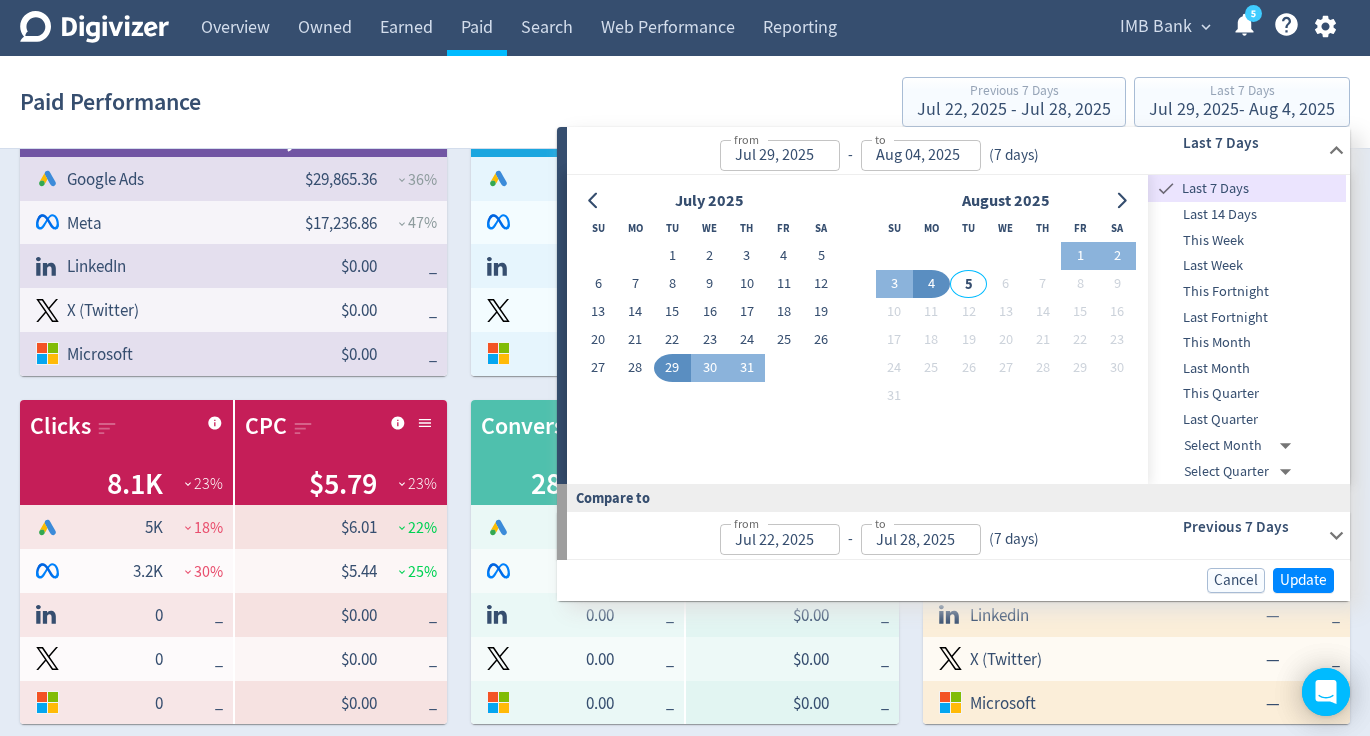 click on "This Month" at bounding box center (1247, 343) 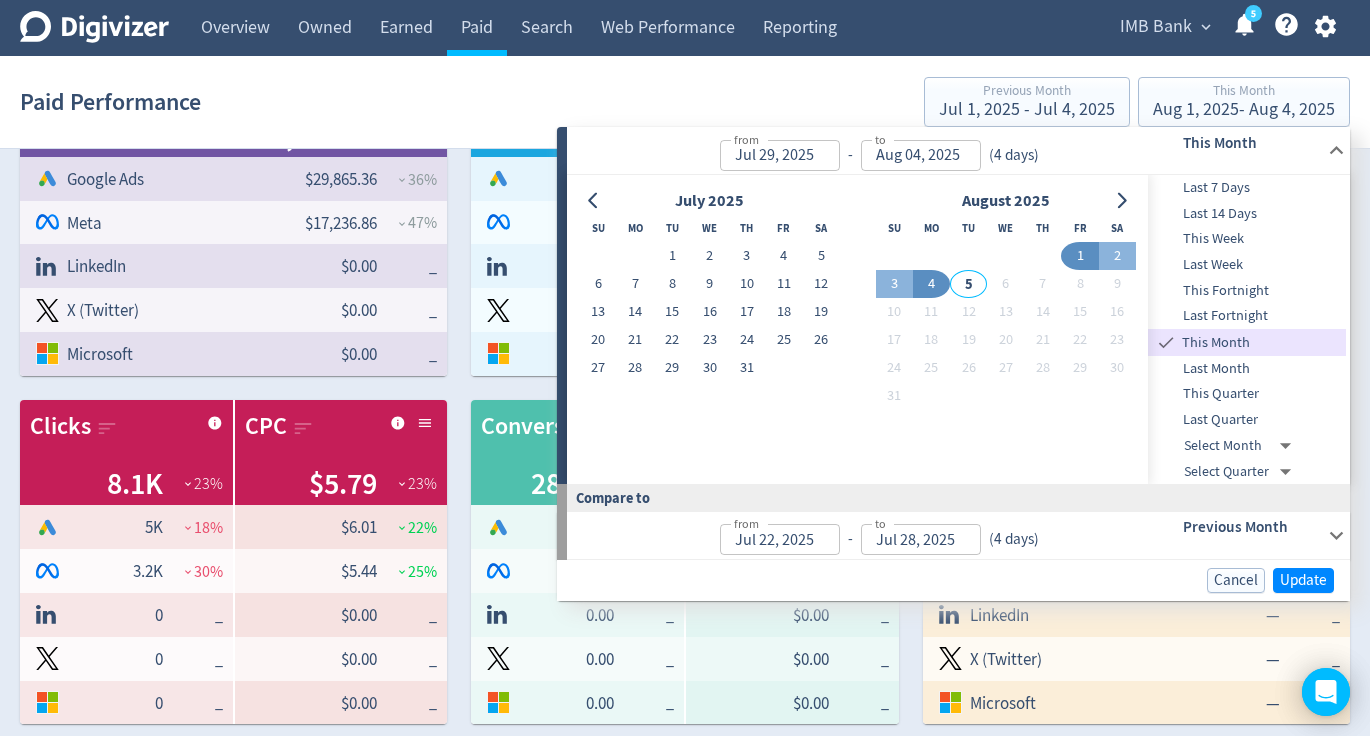 type on "Aug 01, 2025" 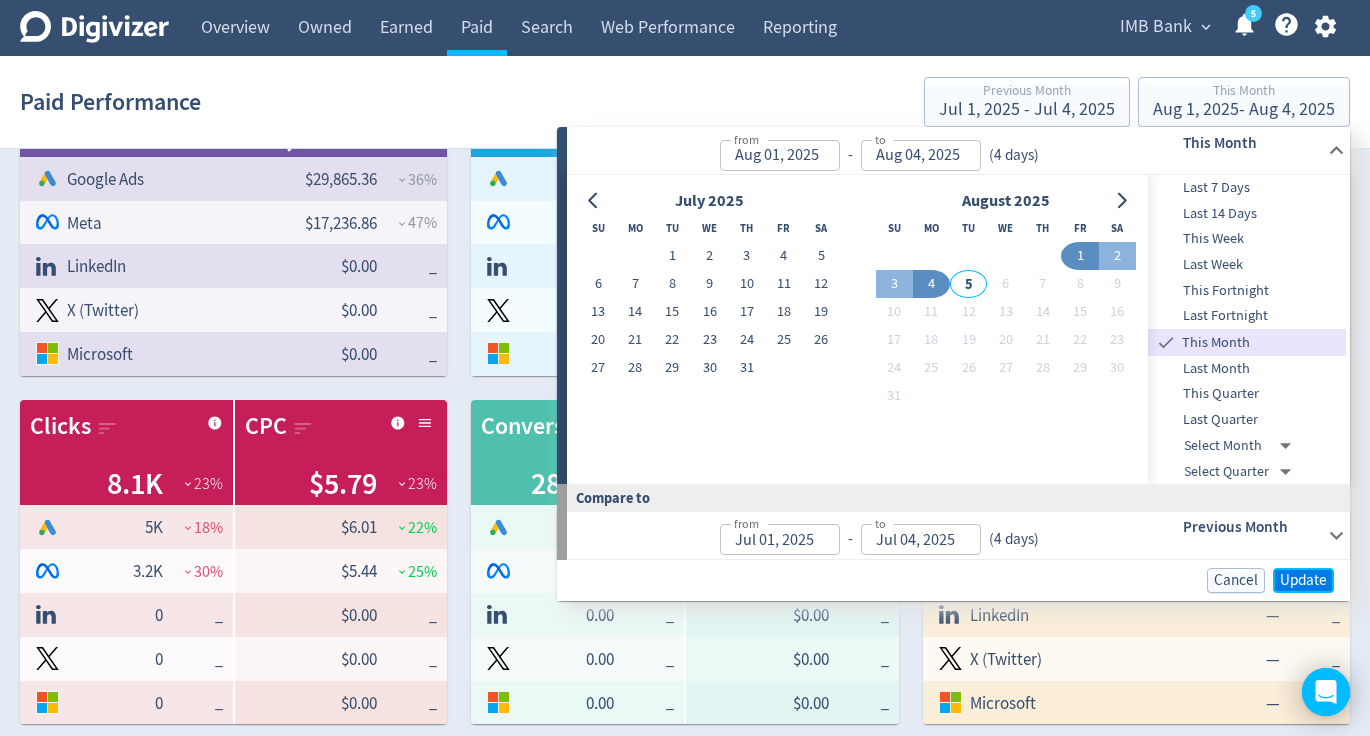 click on "Update" at bounding box center (1303, 580) 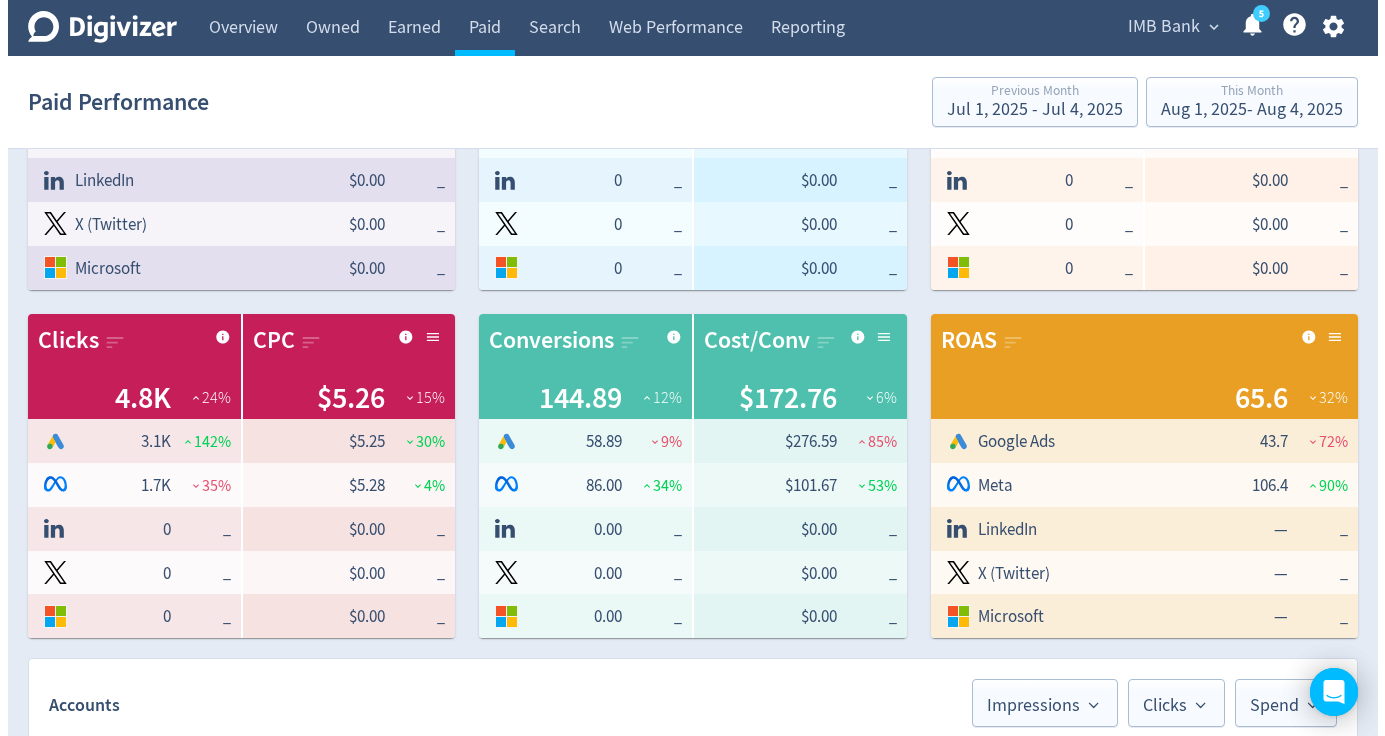 scroll, scrollTop: 0, scrollLeft: 0, axis: both 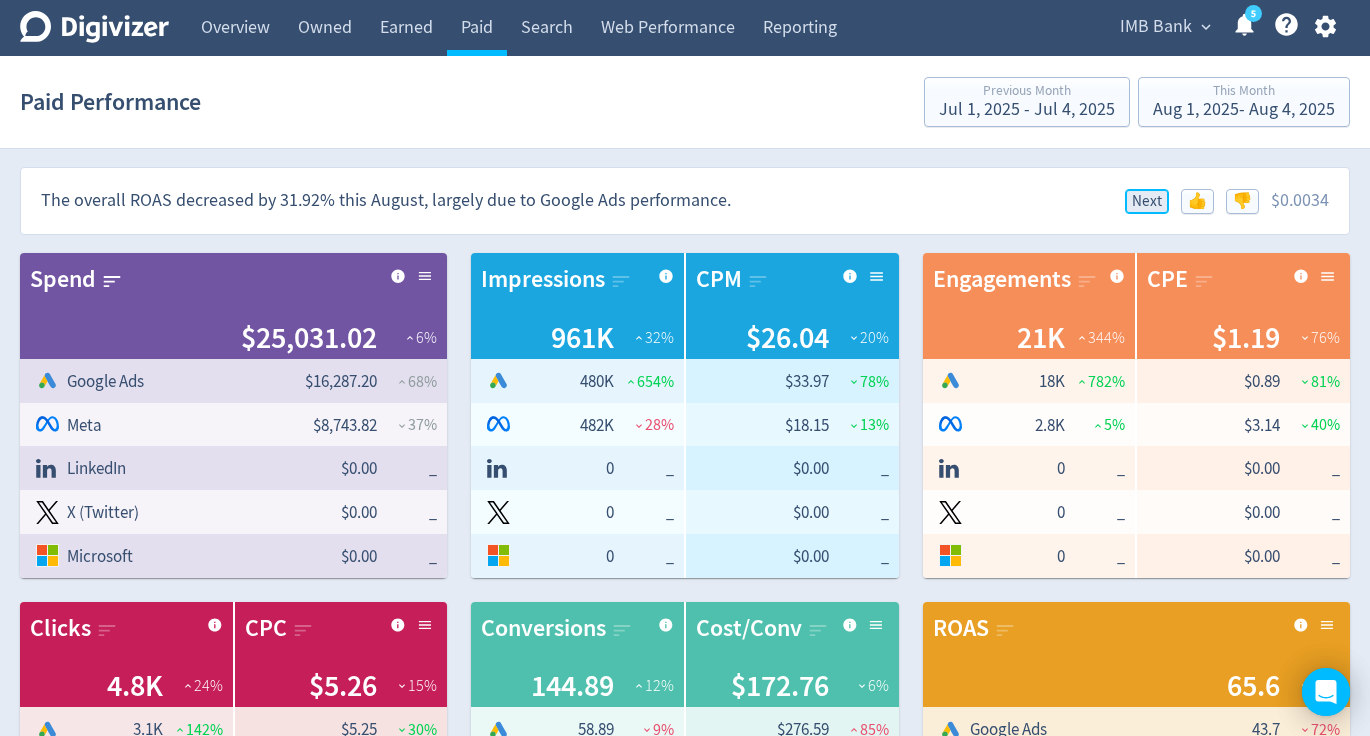 click on "Next" at bounding box center (1147, 201) 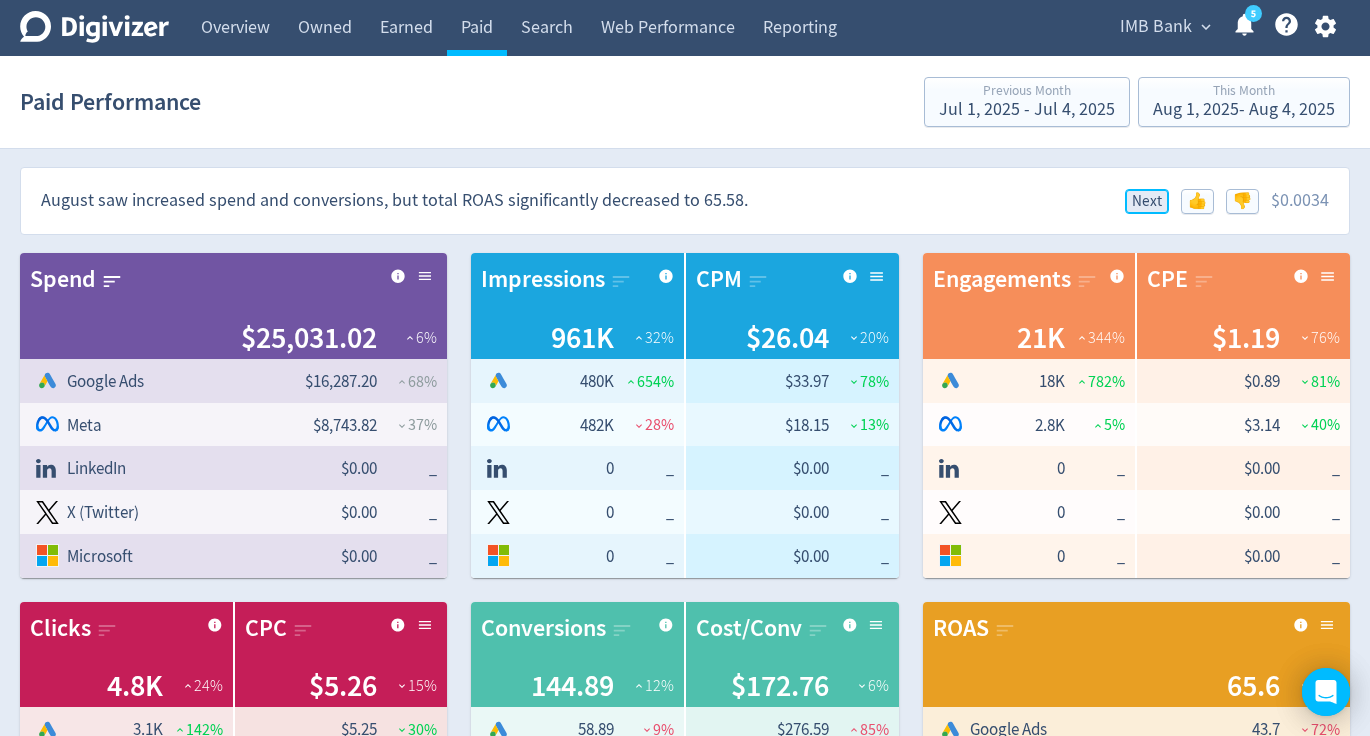 click on "Next" at bounding box center (1147, 201) 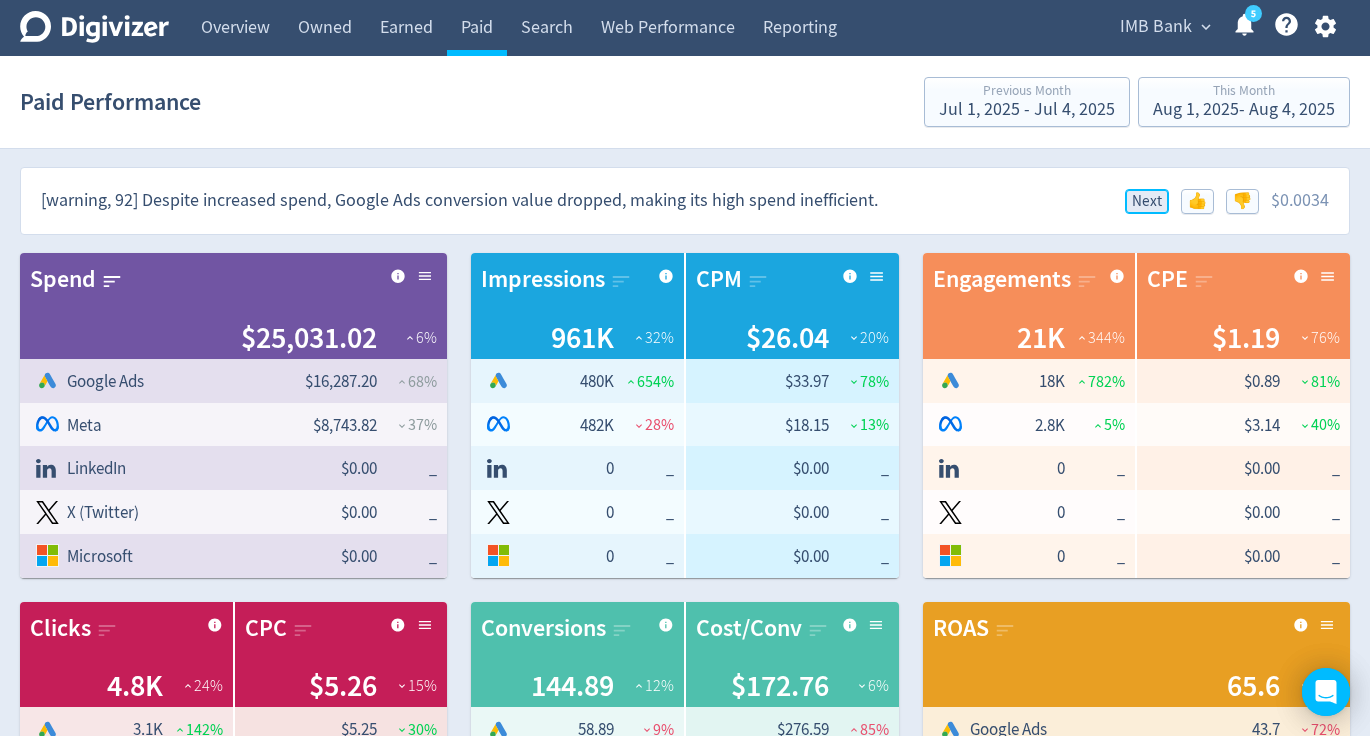 click on "Next" at bounding box center (1147, 201) 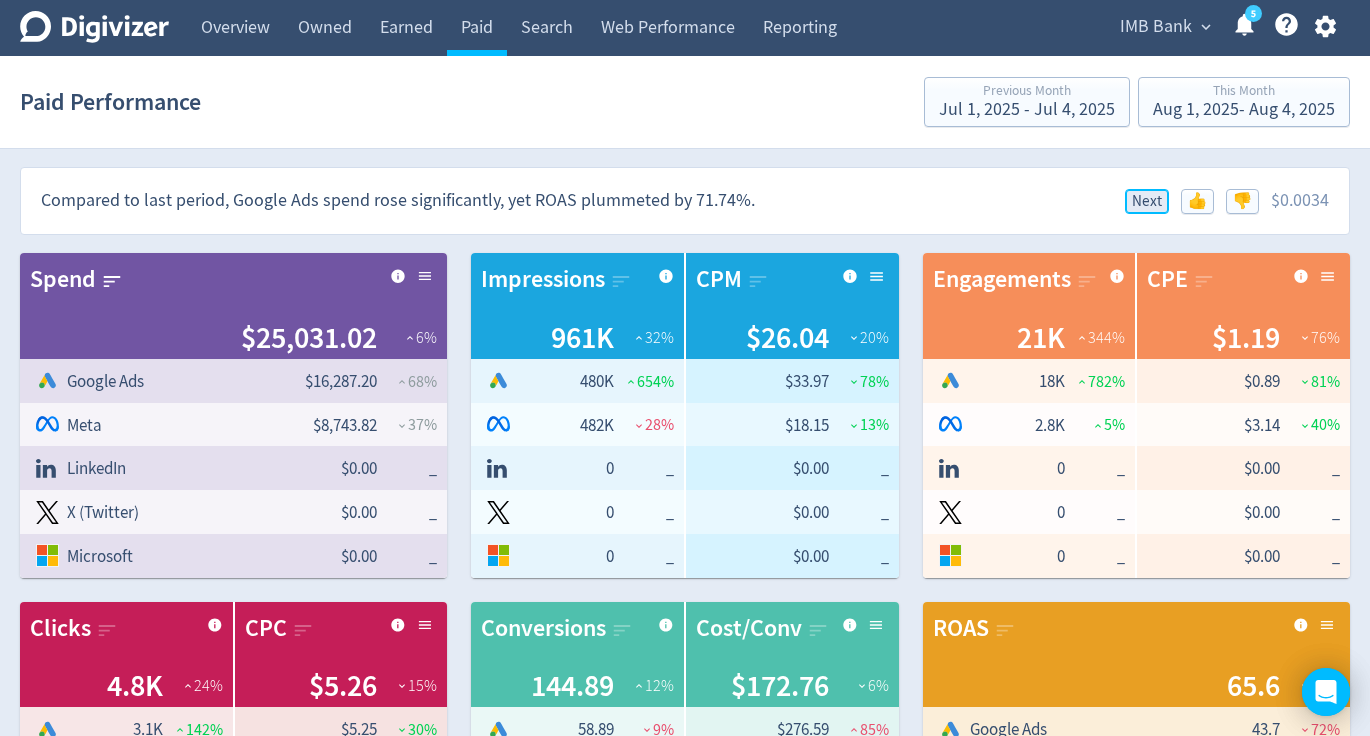 click on "Next" at bounding box center [1147, 201] 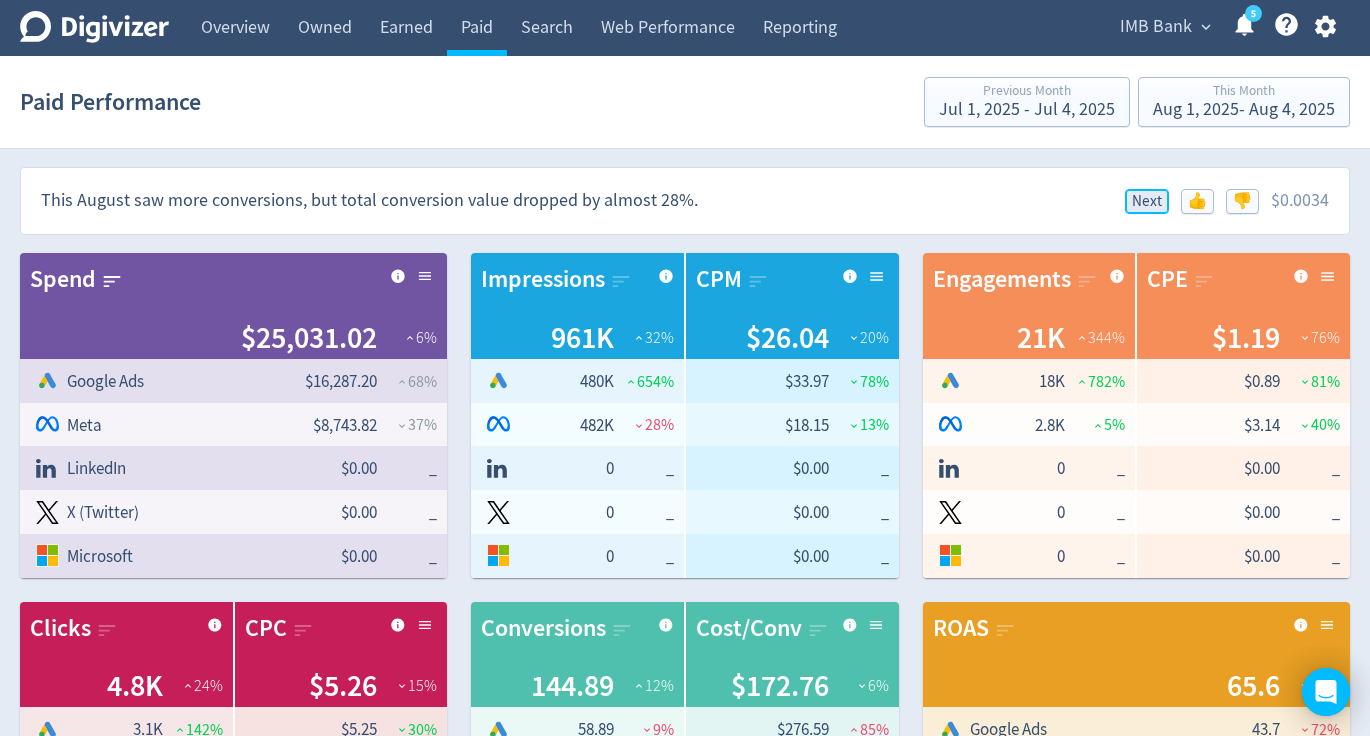 click on "Next" at bounding box center [1147, 201] 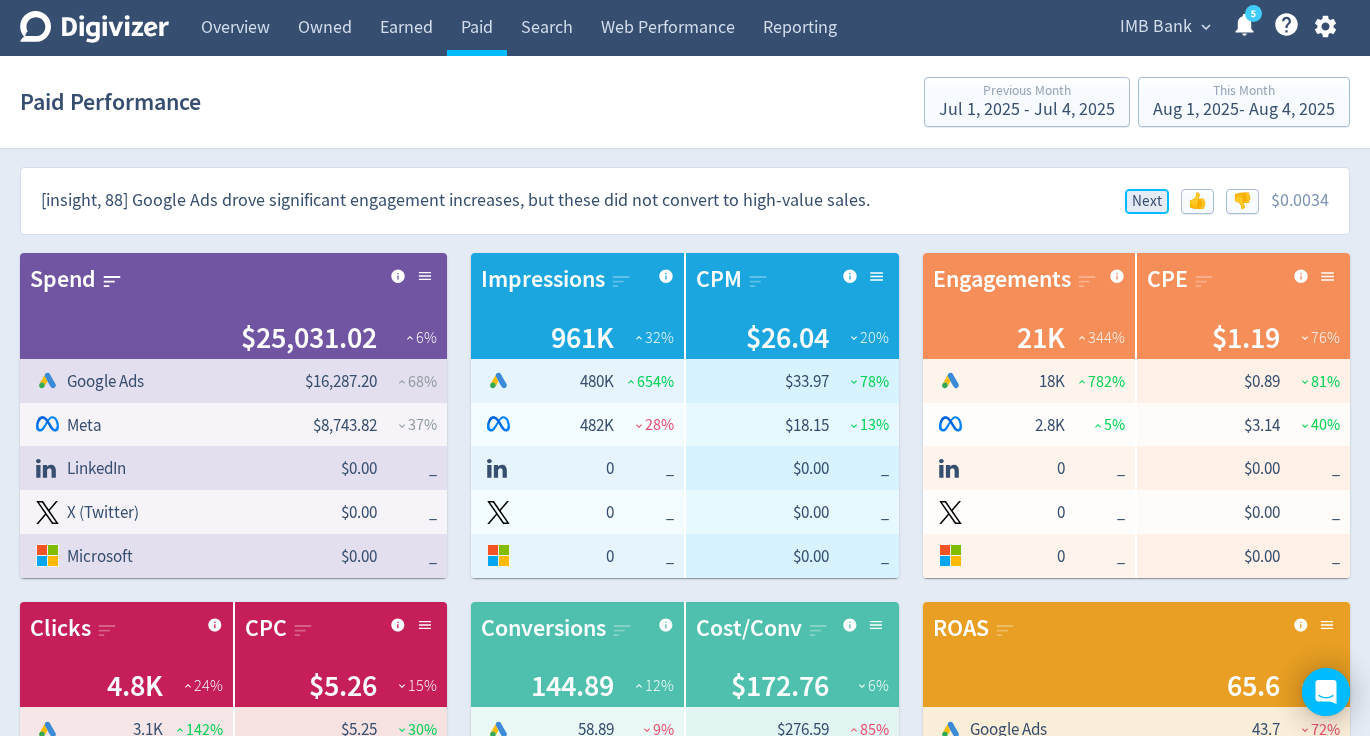 click on "Next" at bounding box center (1147, 201) 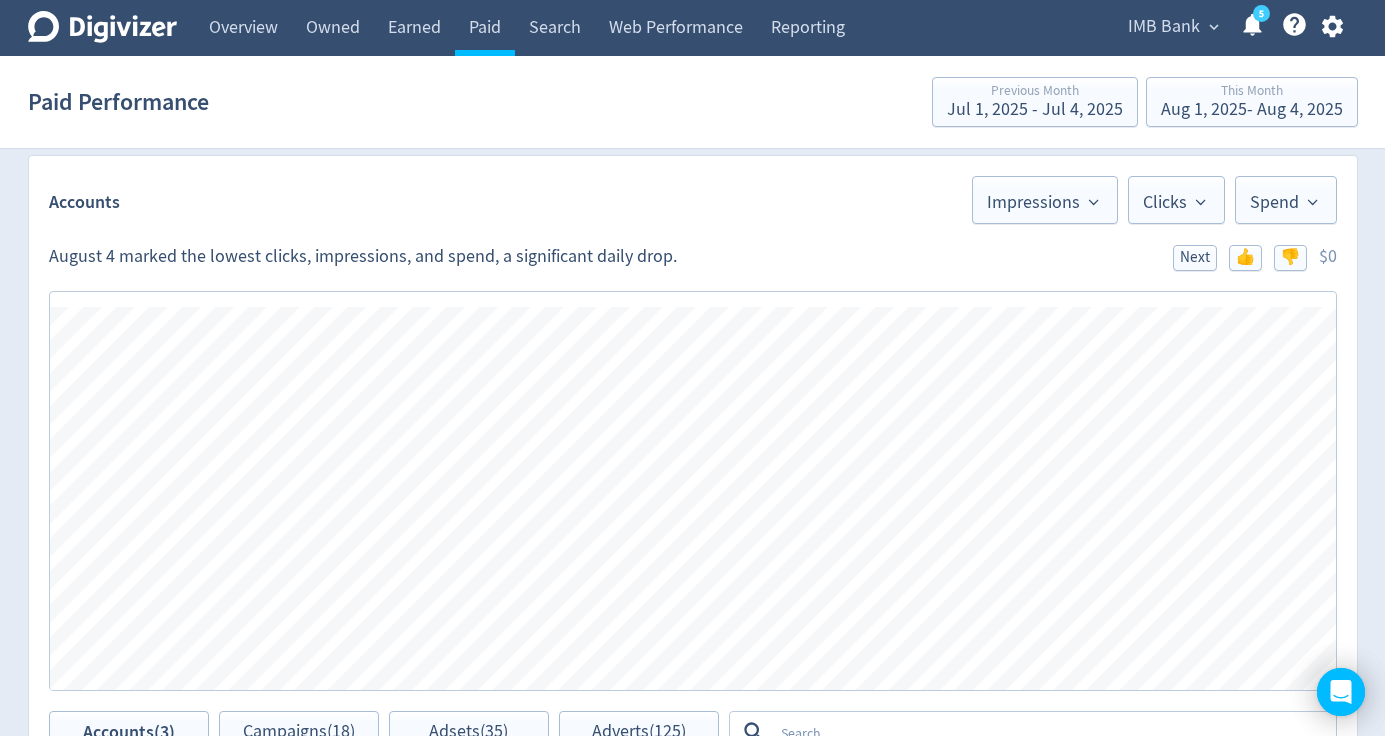 scroll, scrollTop: 793, scrollLeft: 0, axis: vertical 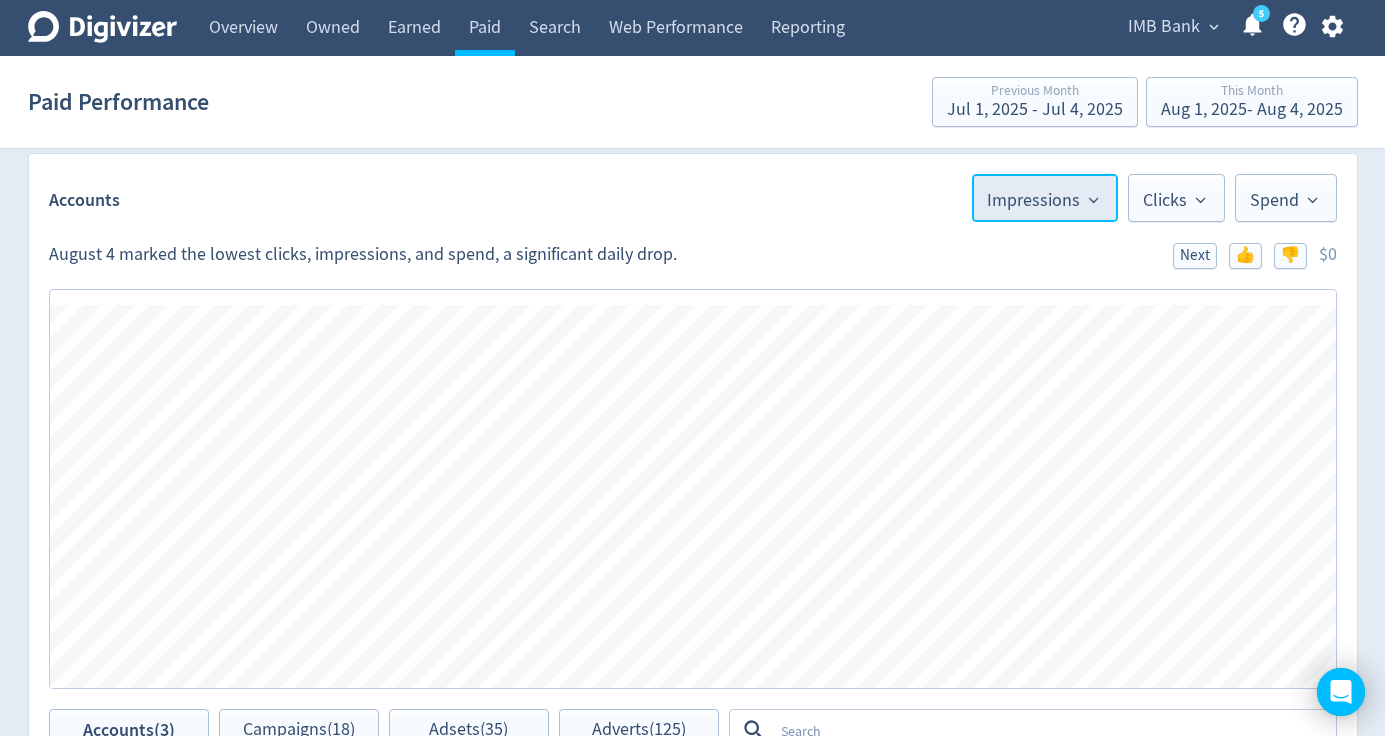 click on "Impressions" at bounding box center (1045, 198) 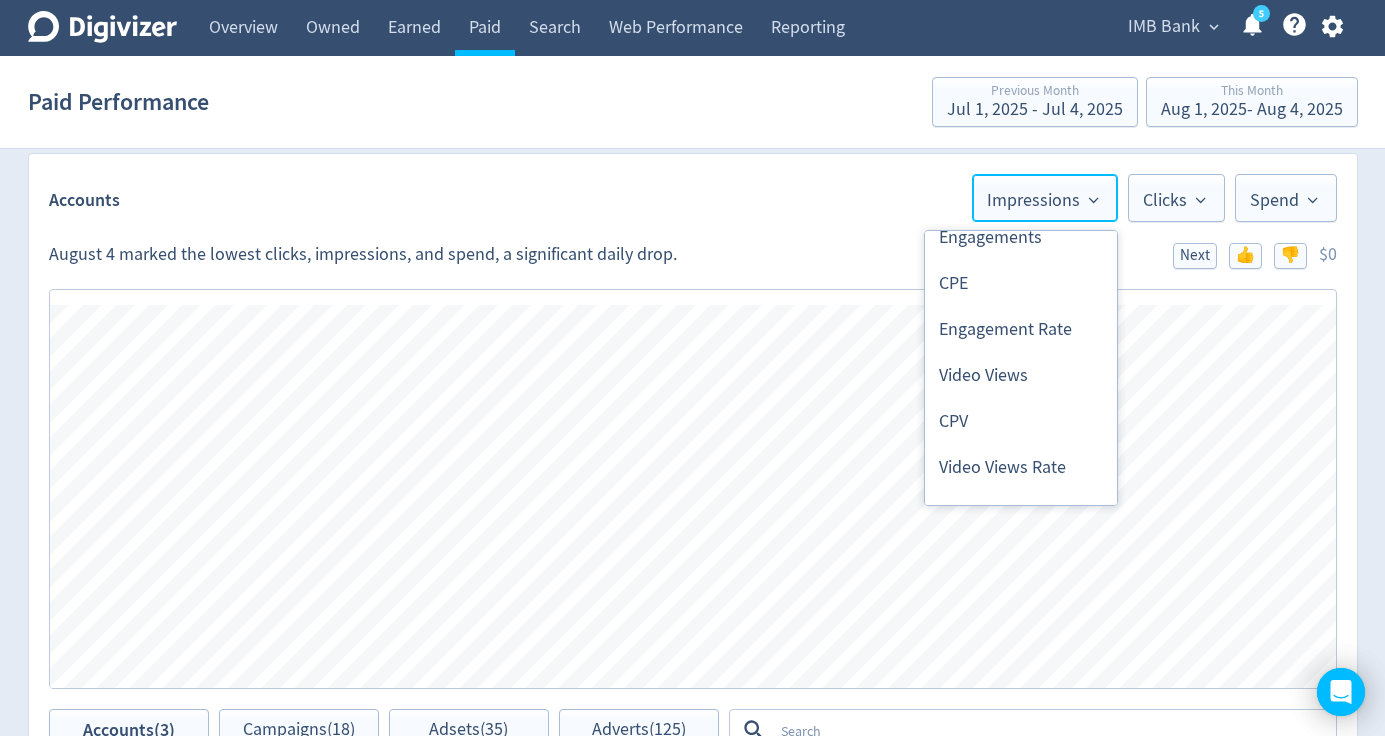 scroll, scrollTop: 225, scrollLeft: 0, axis: vertical 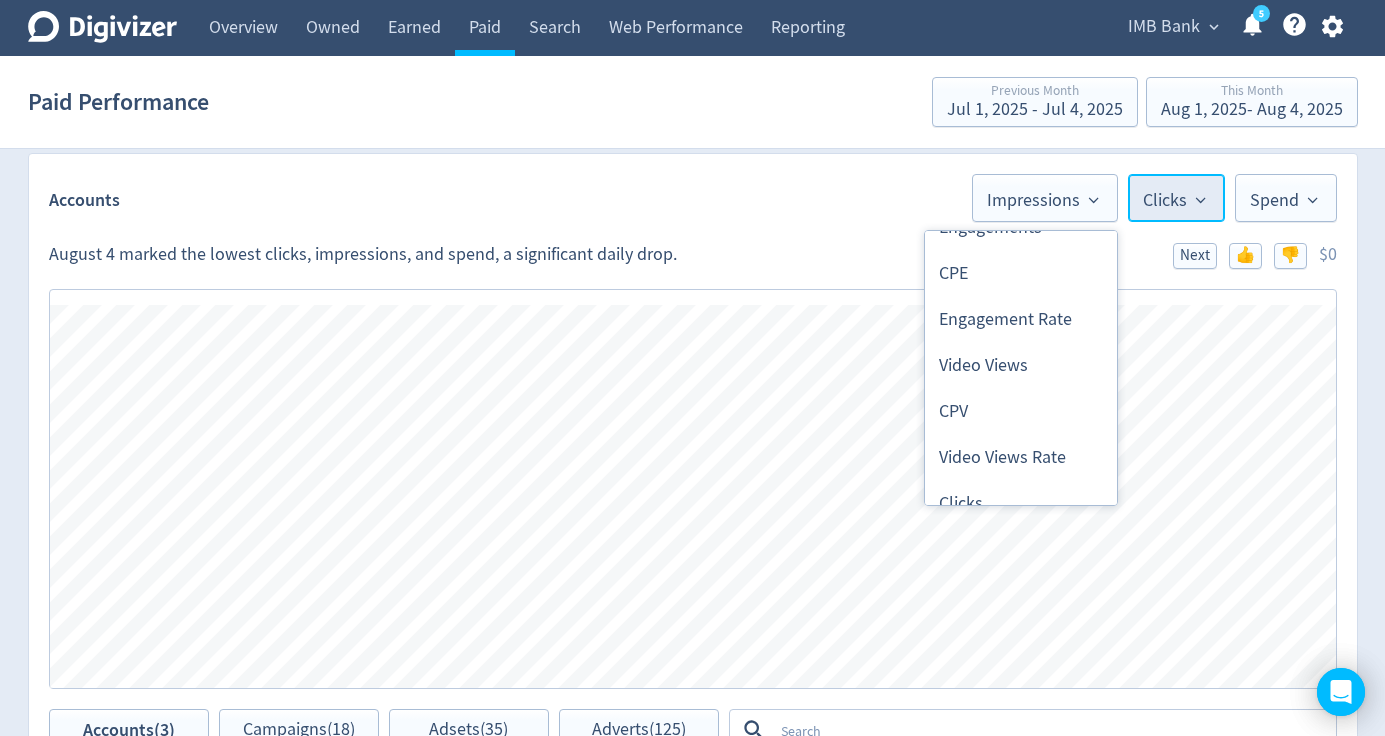 click on "Clicks" at bounding box center [1176, 198] 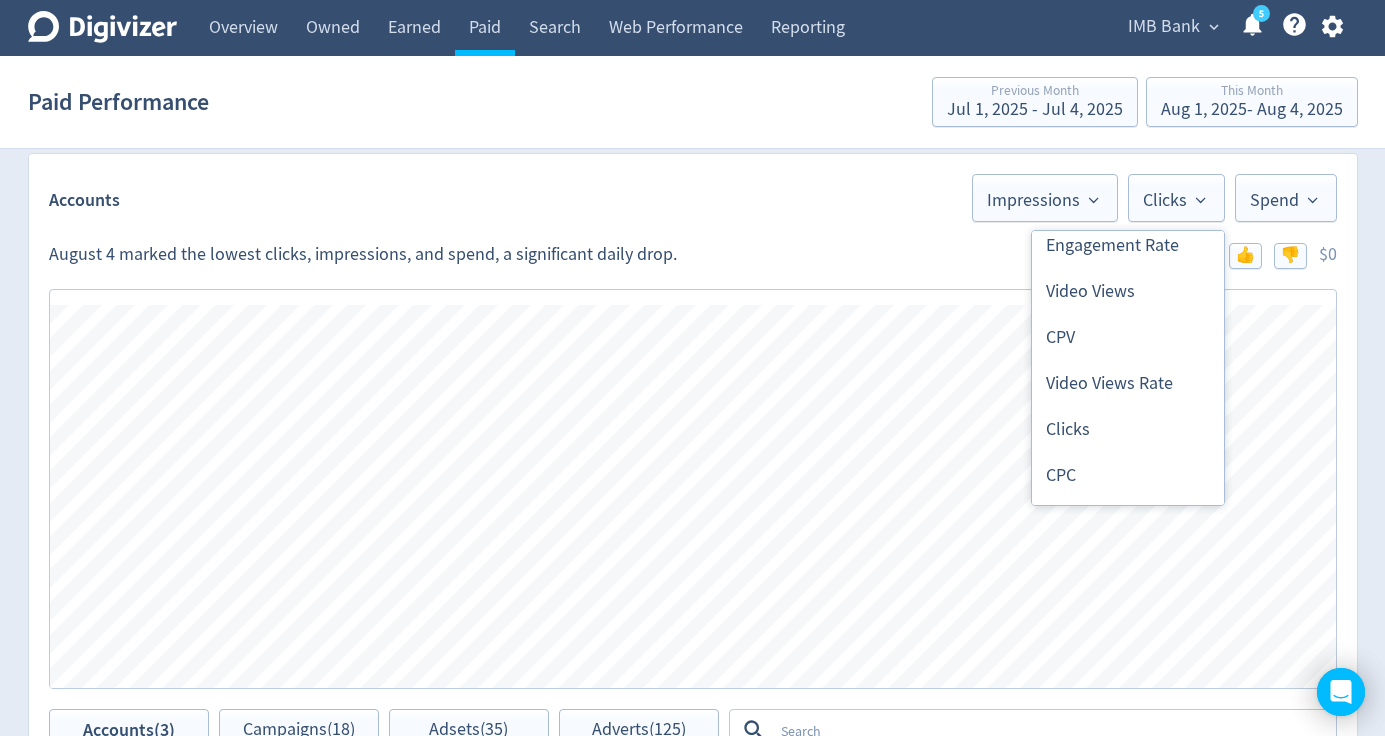 scroll, scrollTop: 292, scrollLeft: 0, axis: vertical 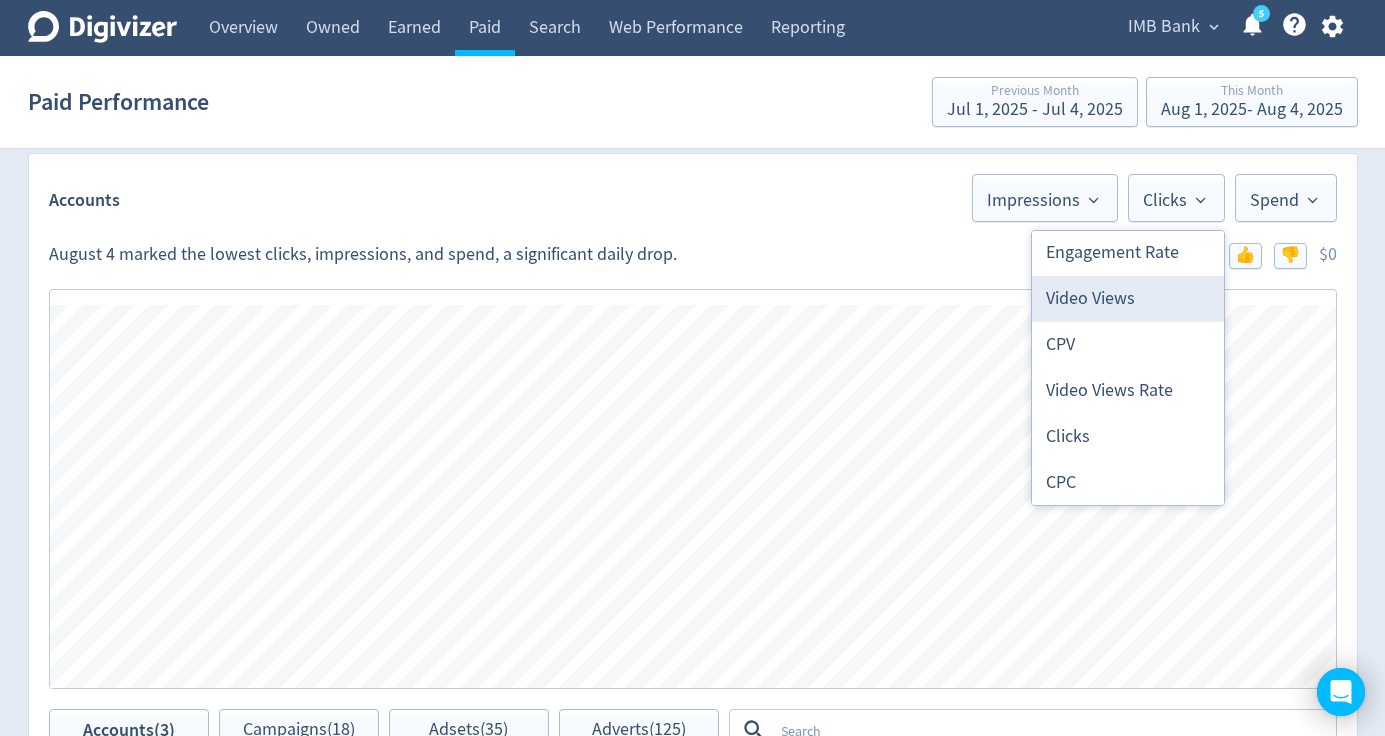 click on "Video Views" at bounding box center [1128, 299] 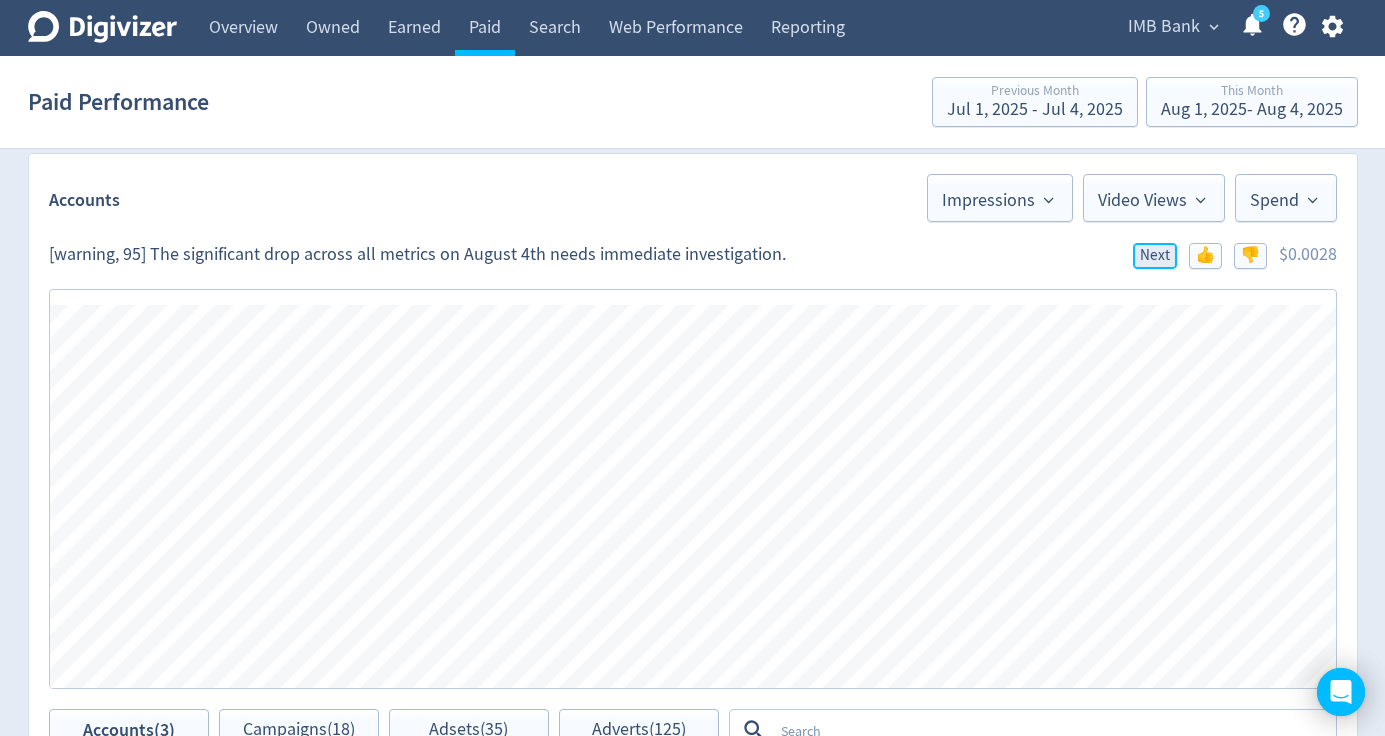 click on "Next" at bounding box center (1155, 255) 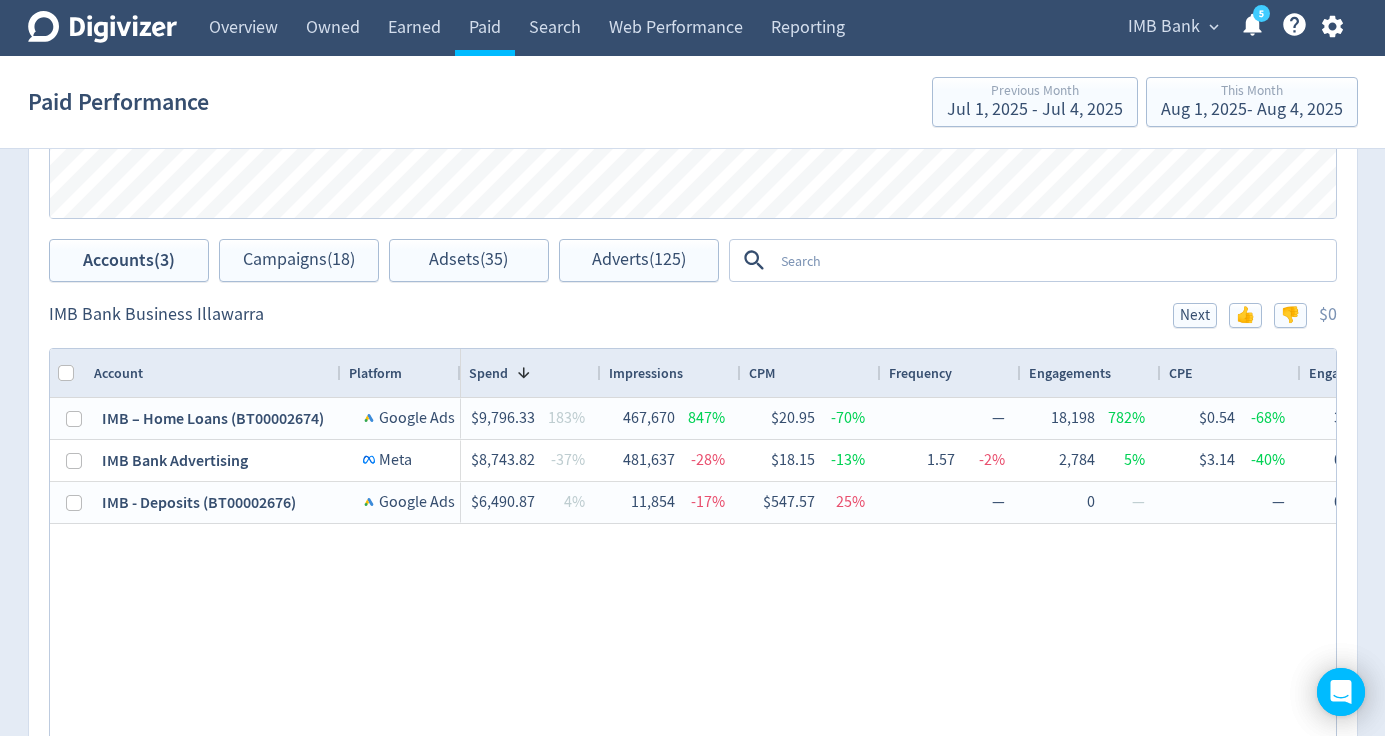 scroll, scrollTop: 1262, scrollLeft: 0, axis: vertical 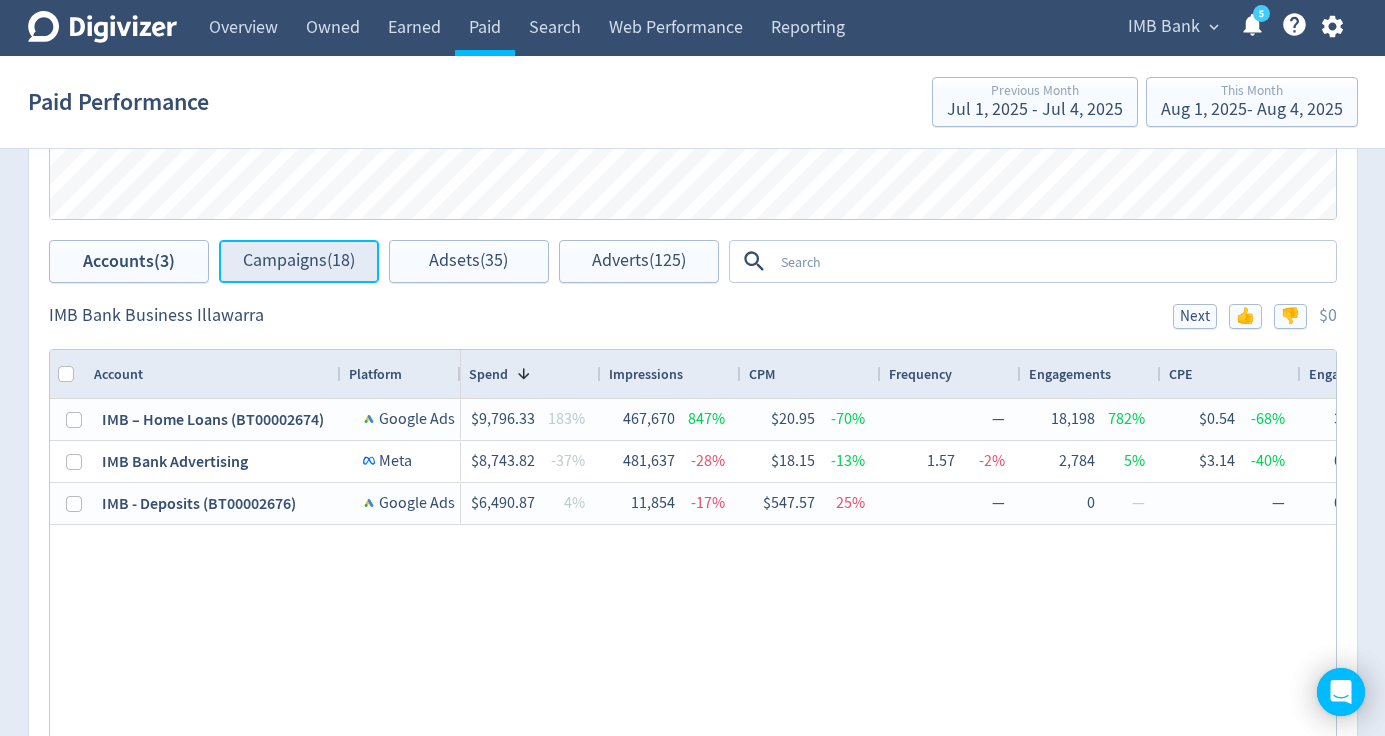 click on "Campaigns  (18)" at bounding box center (299, 261) 